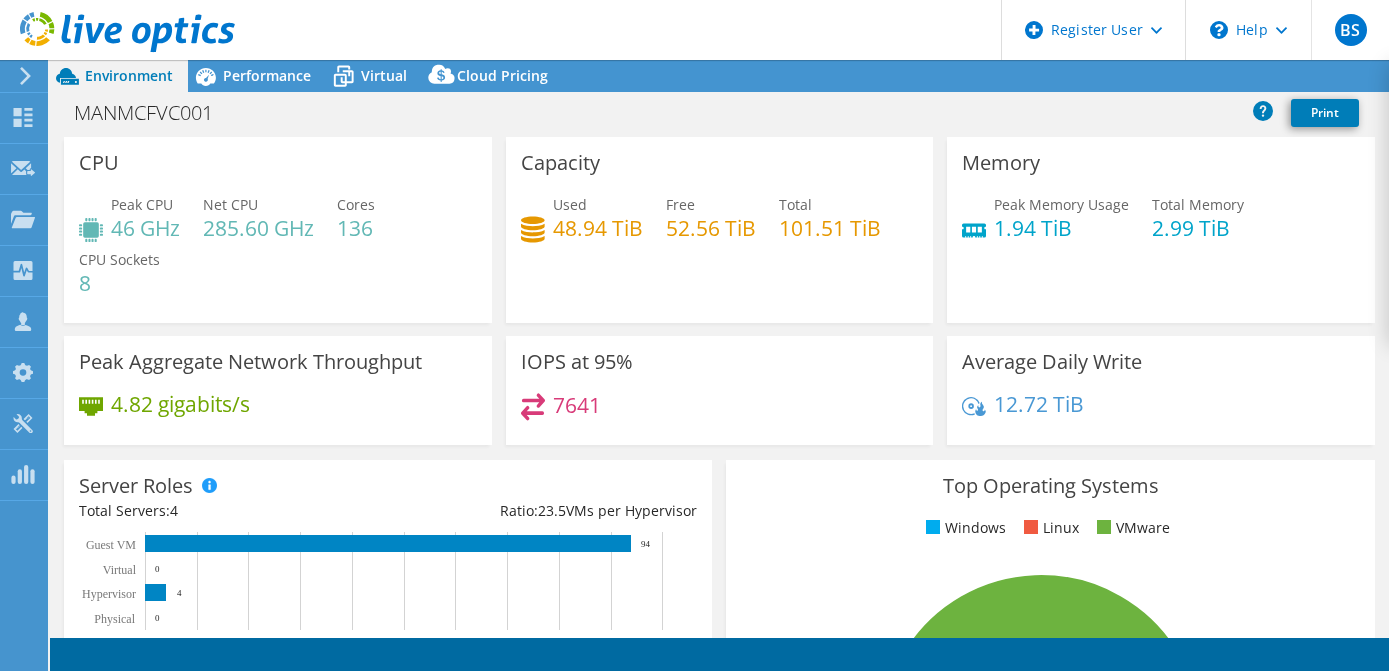 select on "EULondon" 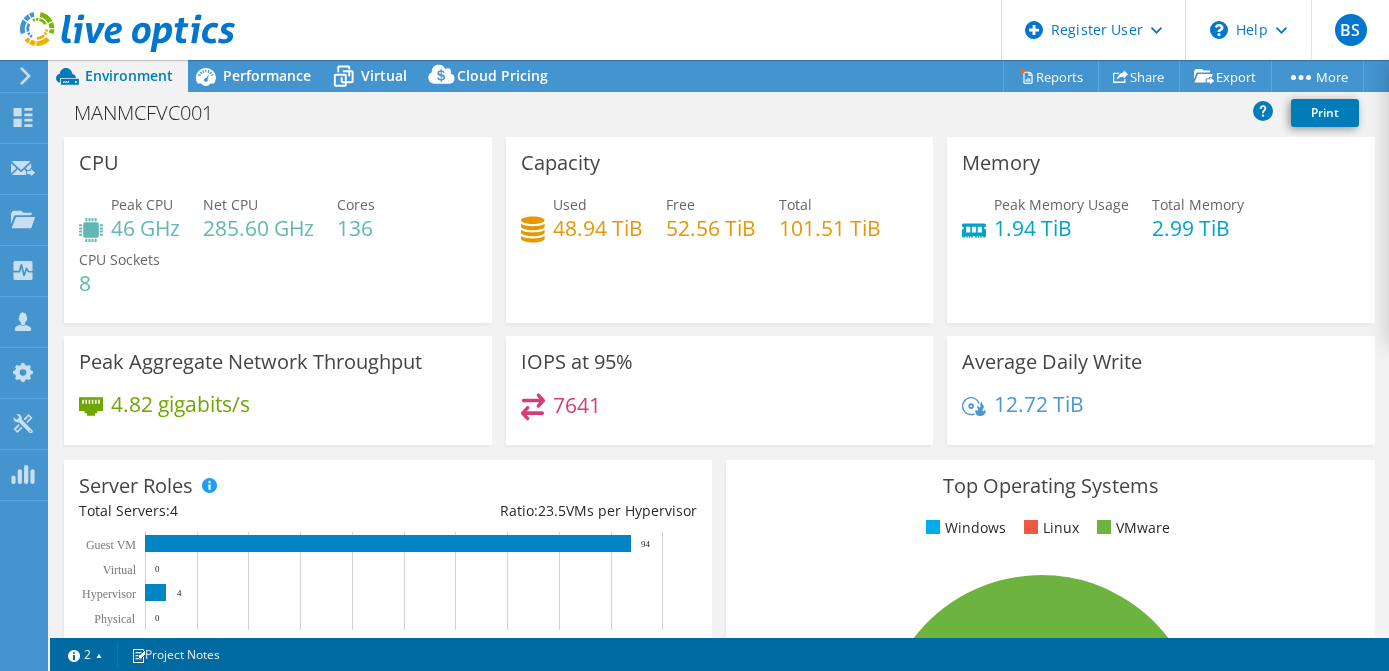 scroll, scrollTop: 0, scrollLeft: 0, axis: both 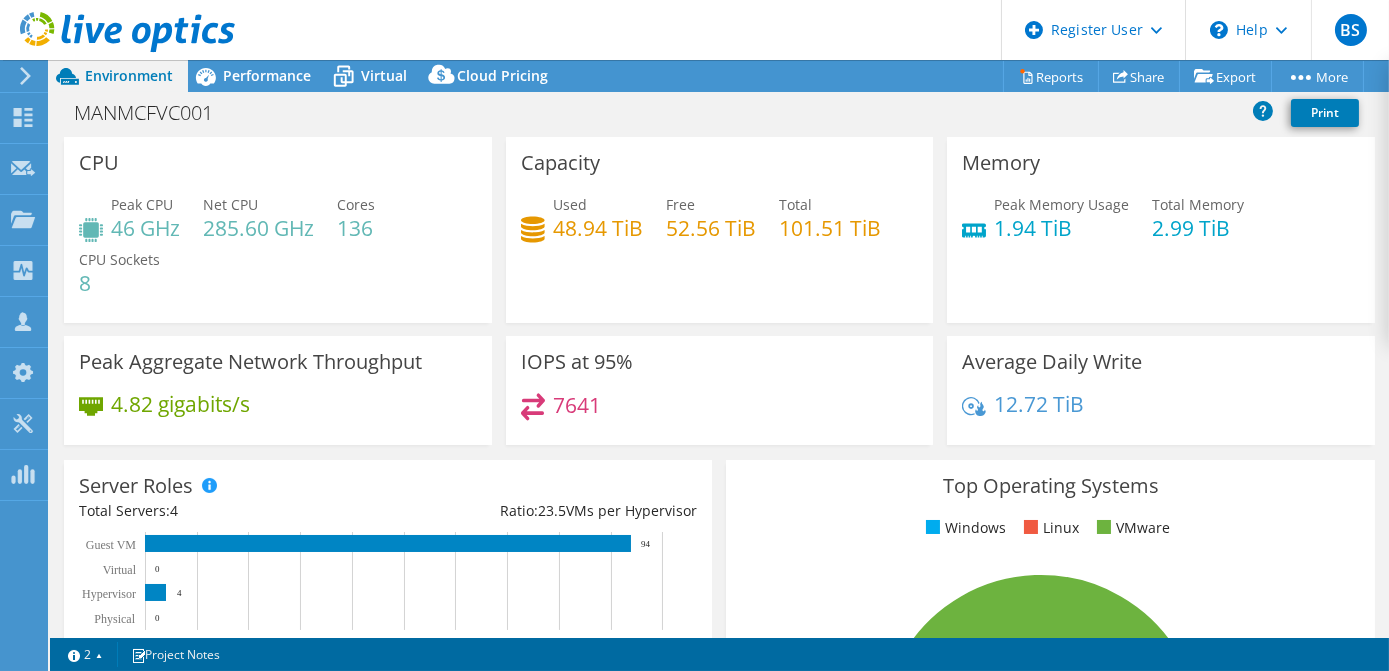 click 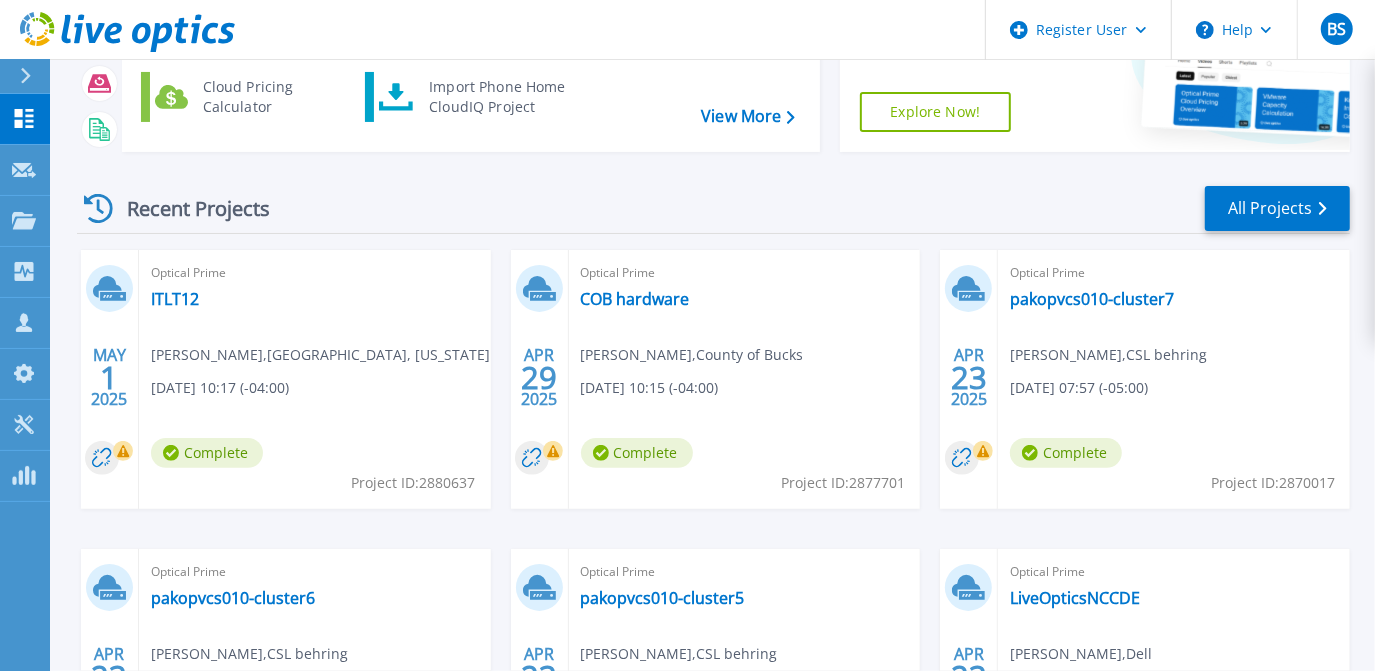 scroll, scrollTop: 182, scrollLeft: 0, axis: vertical 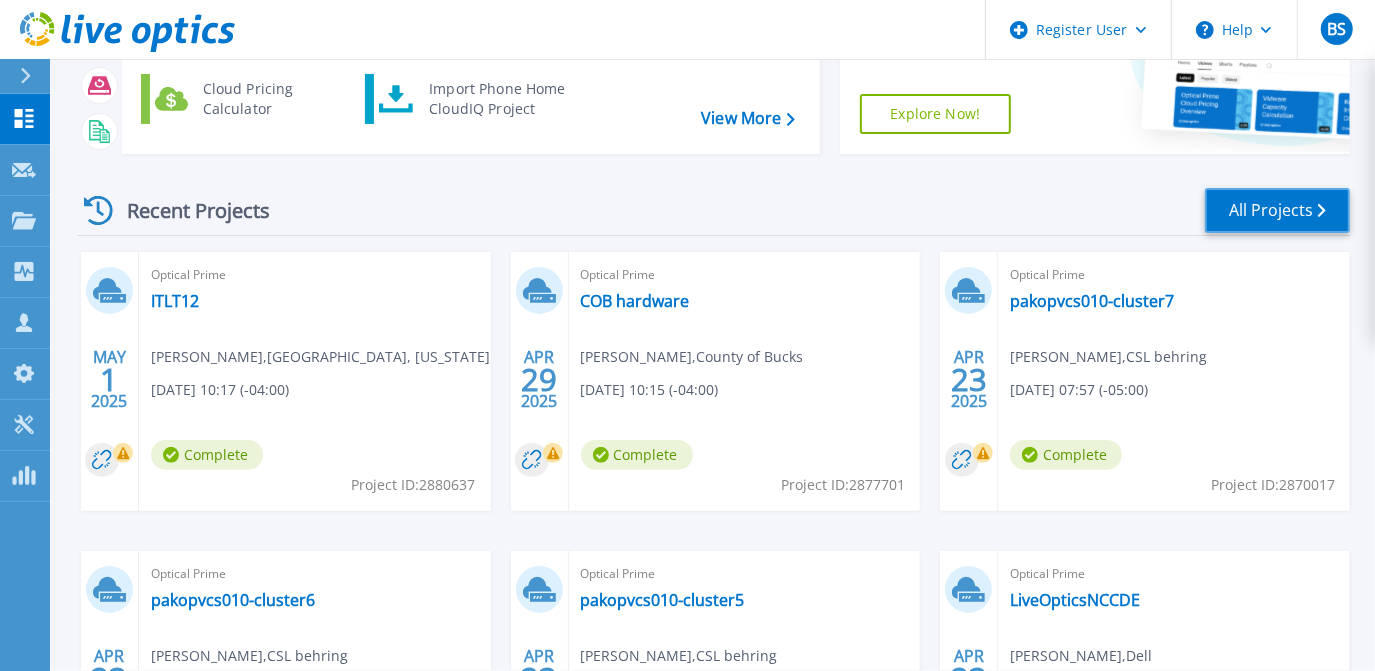 click on "All Projects" at bounding box center [1277, 210] 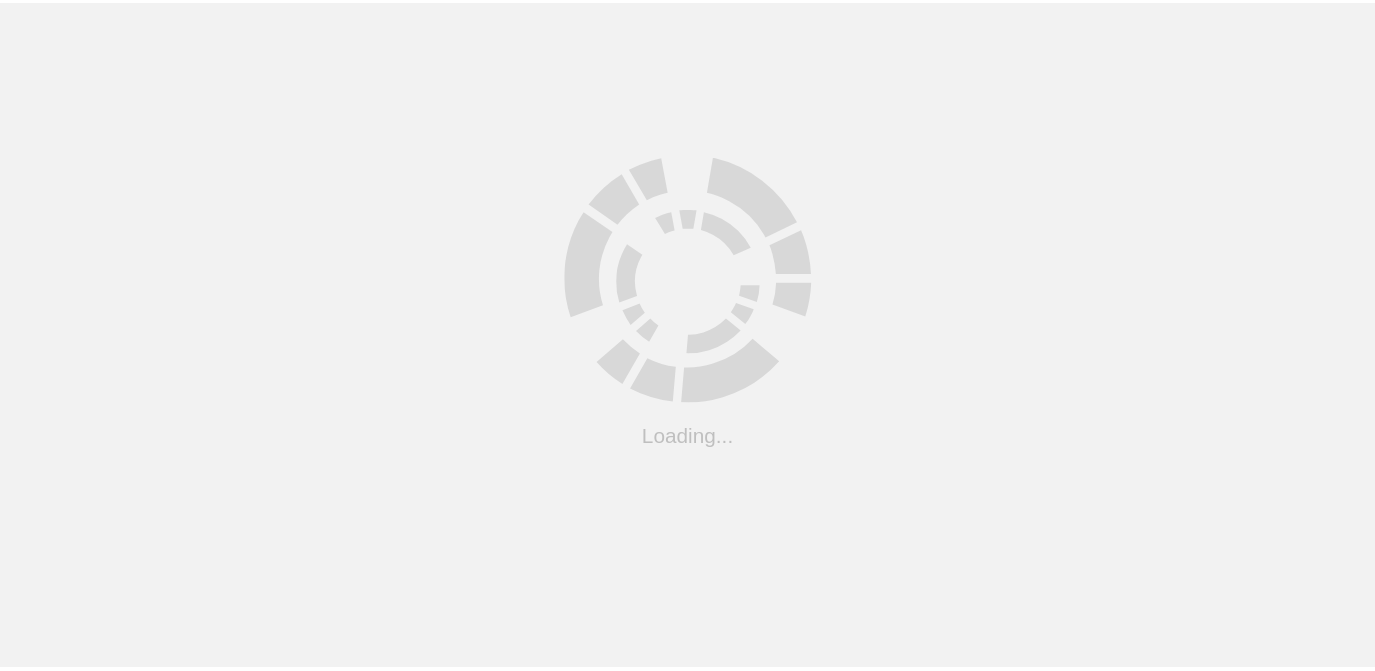 scroll, scrollTop: 0, scrollLeft: 0, axis: both 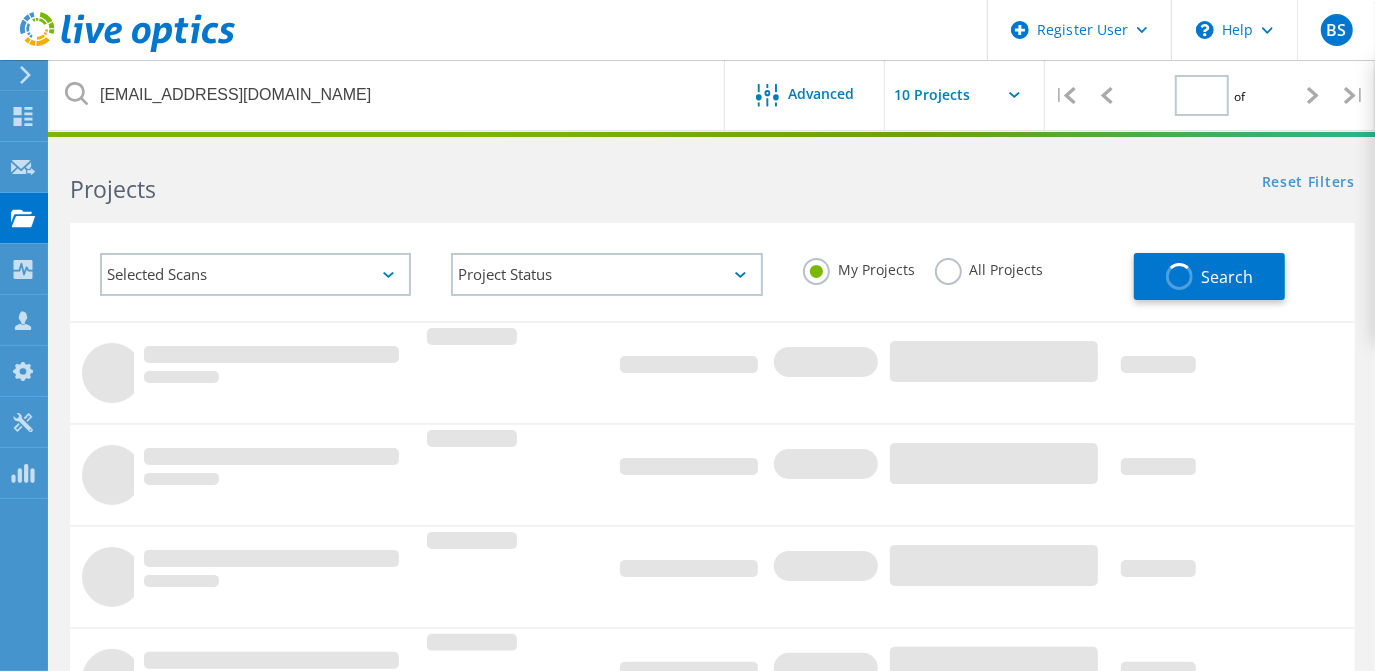 type on "1" 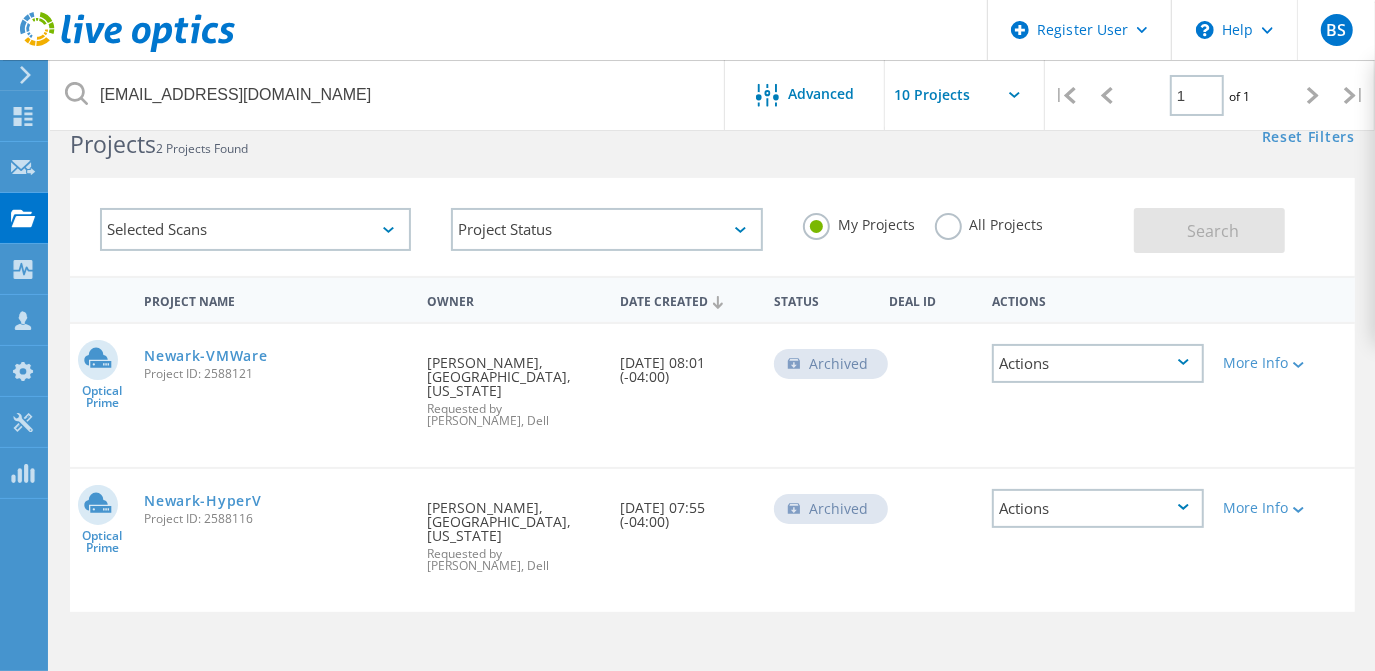 scroll, scrollTop: 0, scrollLeft: 0, axis: both 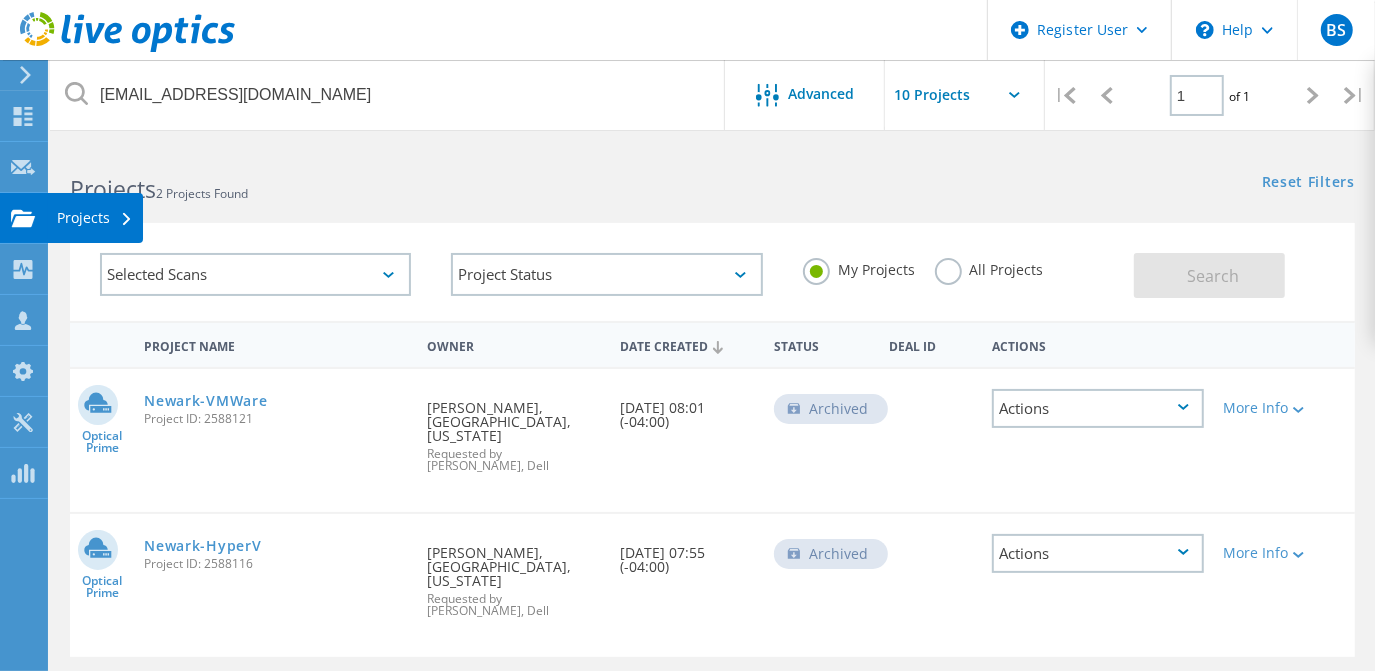 click 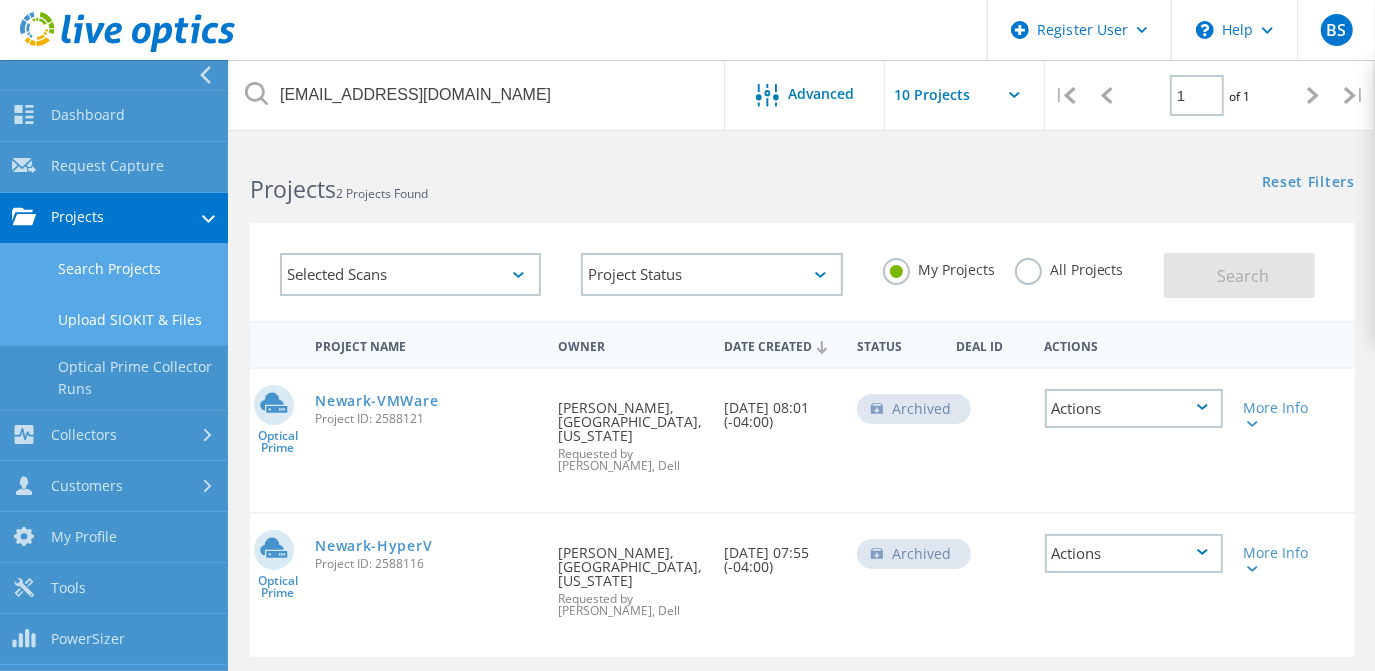 click on "Upload SIOKIT & Files" at bounding box center (114, 320) 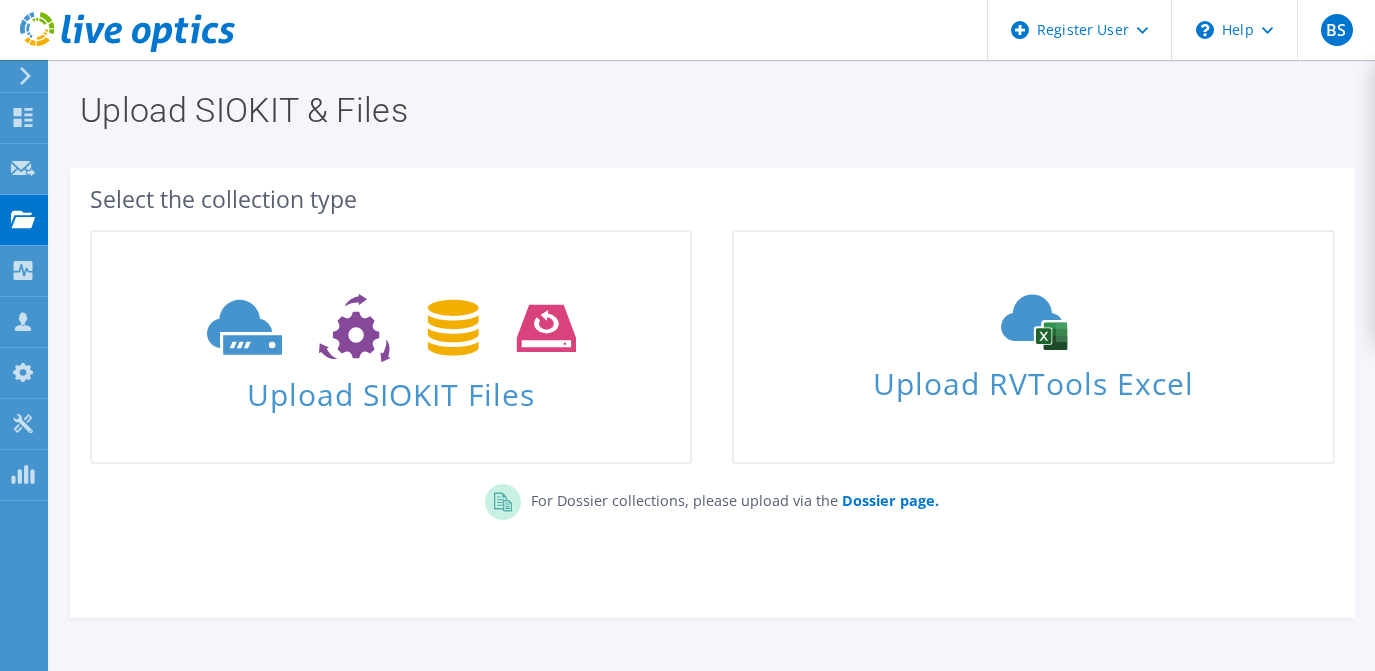 scroll, scrollTop: 0, scrollLeft: 0, axis: both 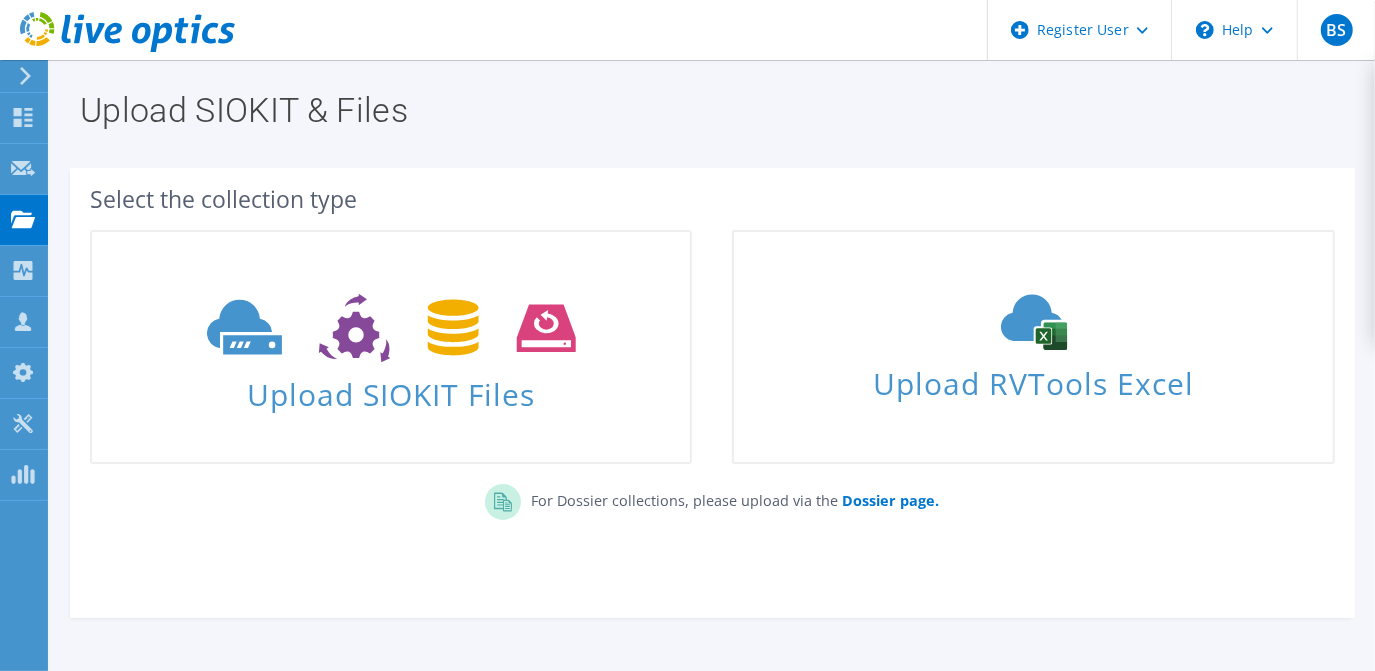 click on "Upload SIOKIT & Files
Select the collection type
Upload SIOKIT Files" at bounding box center [712, 399] 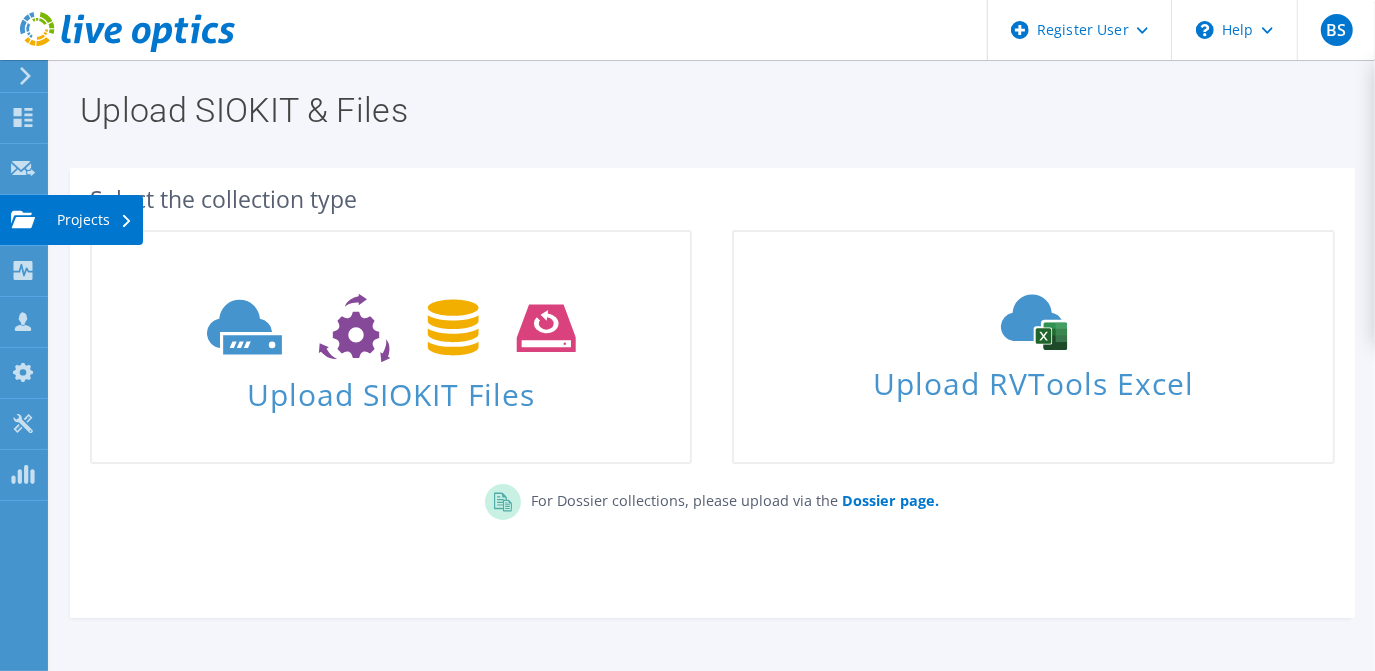 click 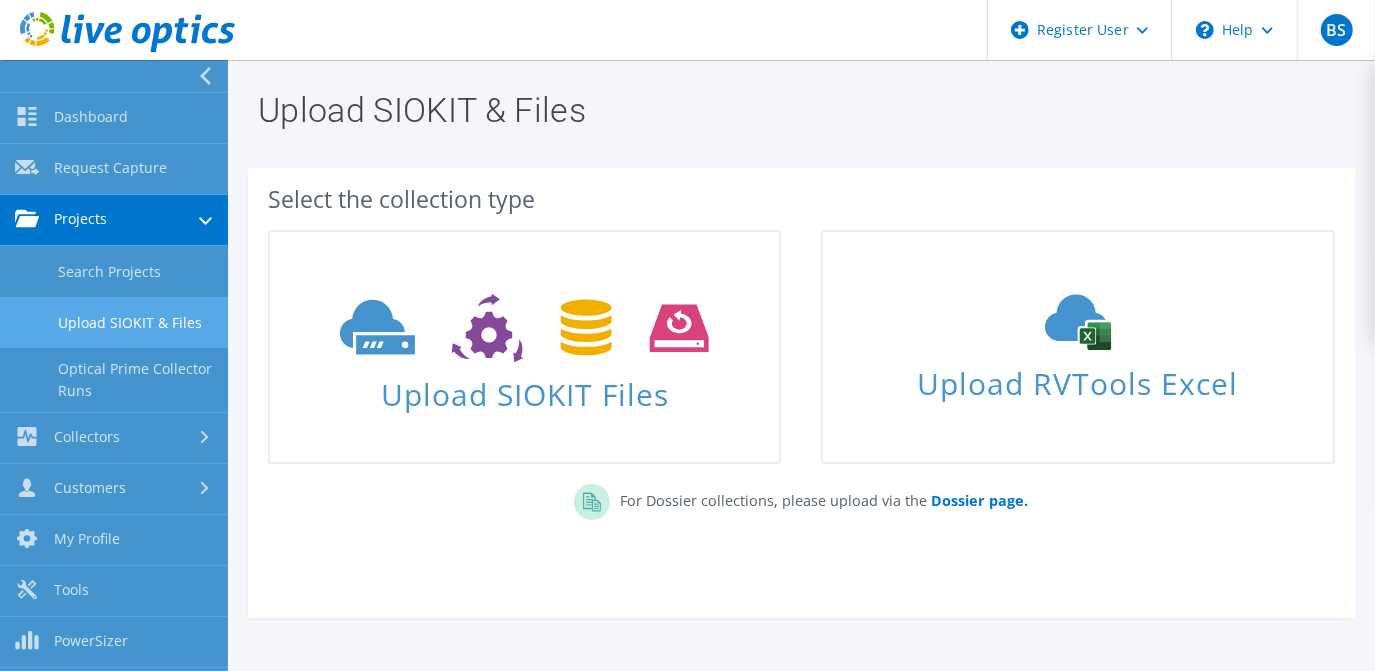 click on "Projects" at bounding box center [114, 220] 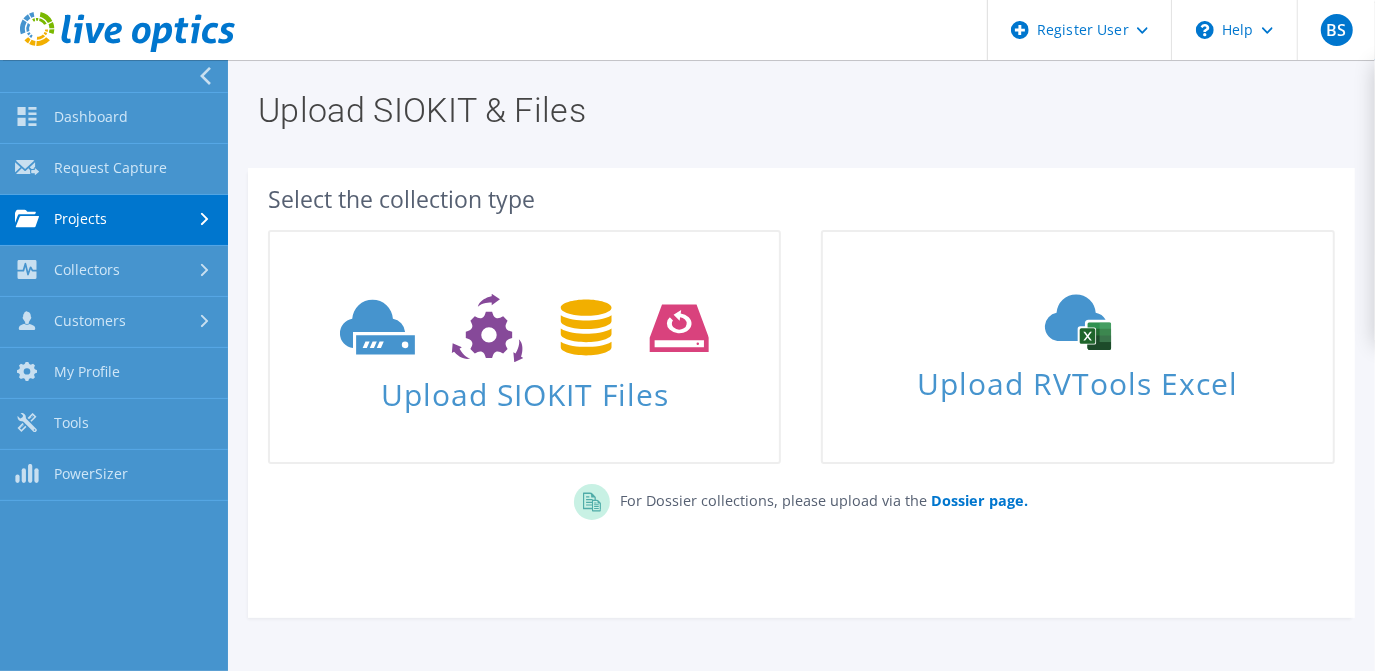 click 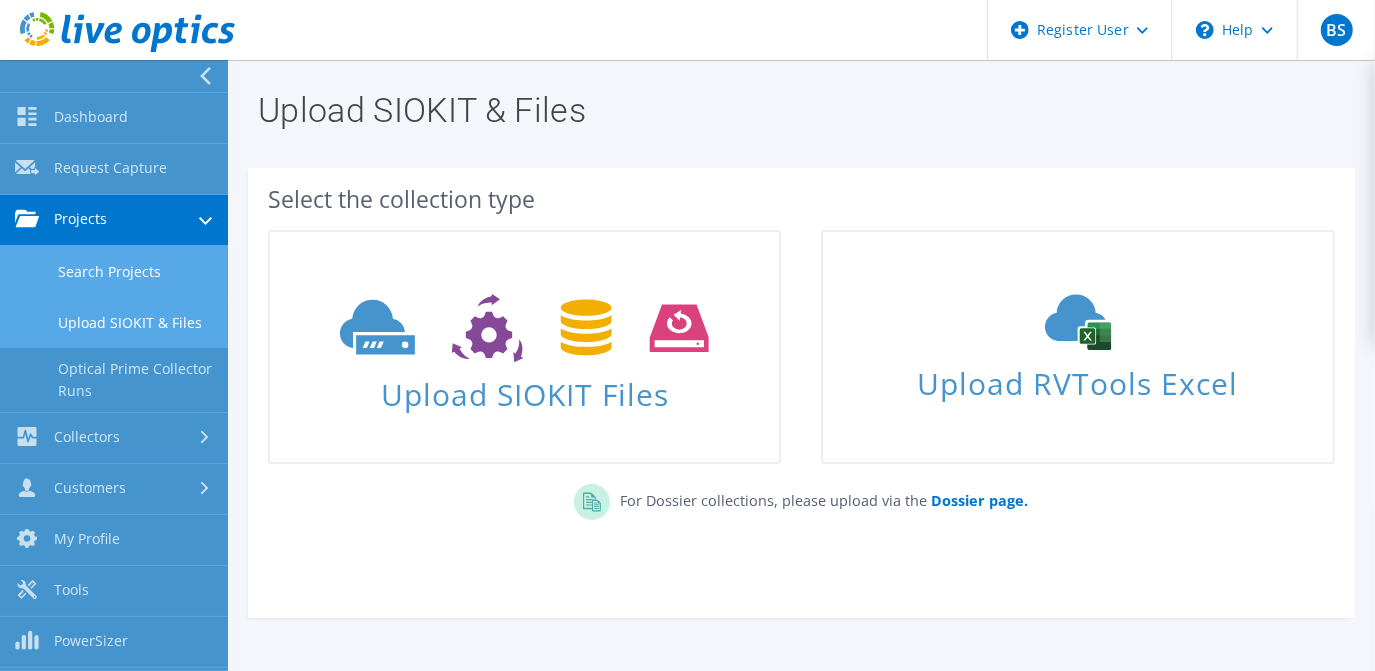 click on "Search Projects" at bounding box center (114, 271) 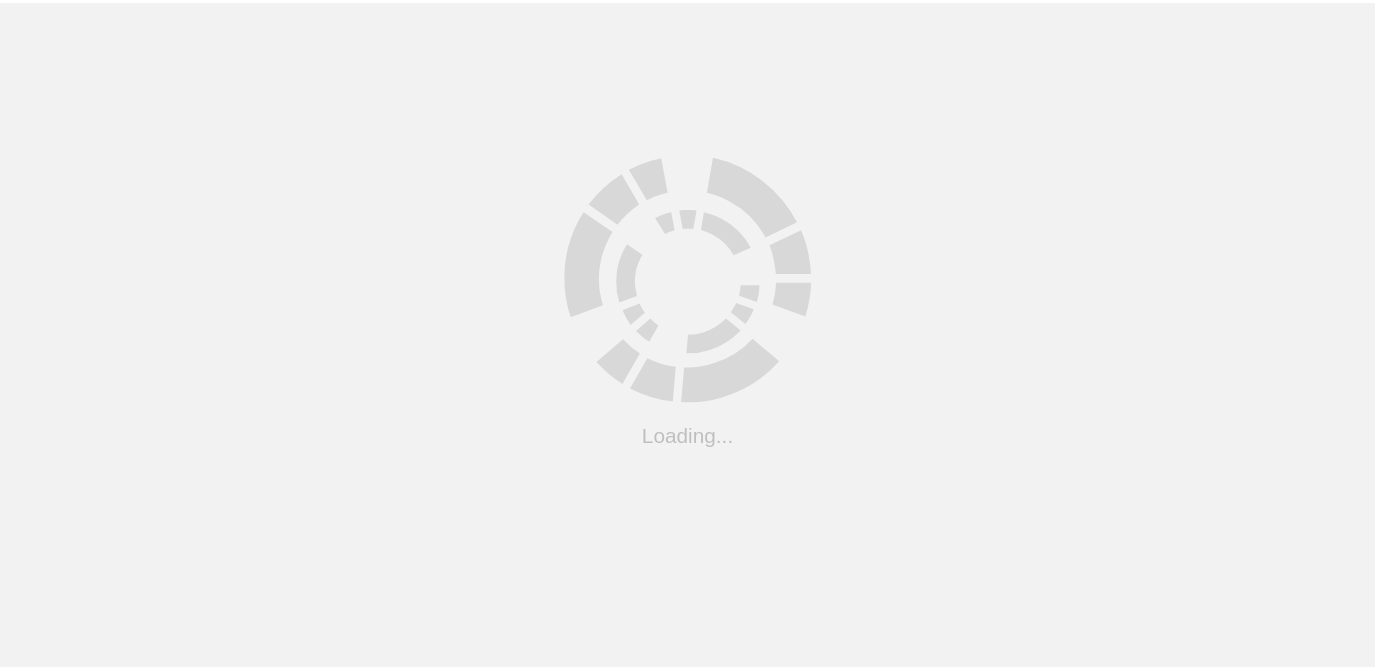 scroll, scrollTop: 0, scrollLeft: 0, axis: both 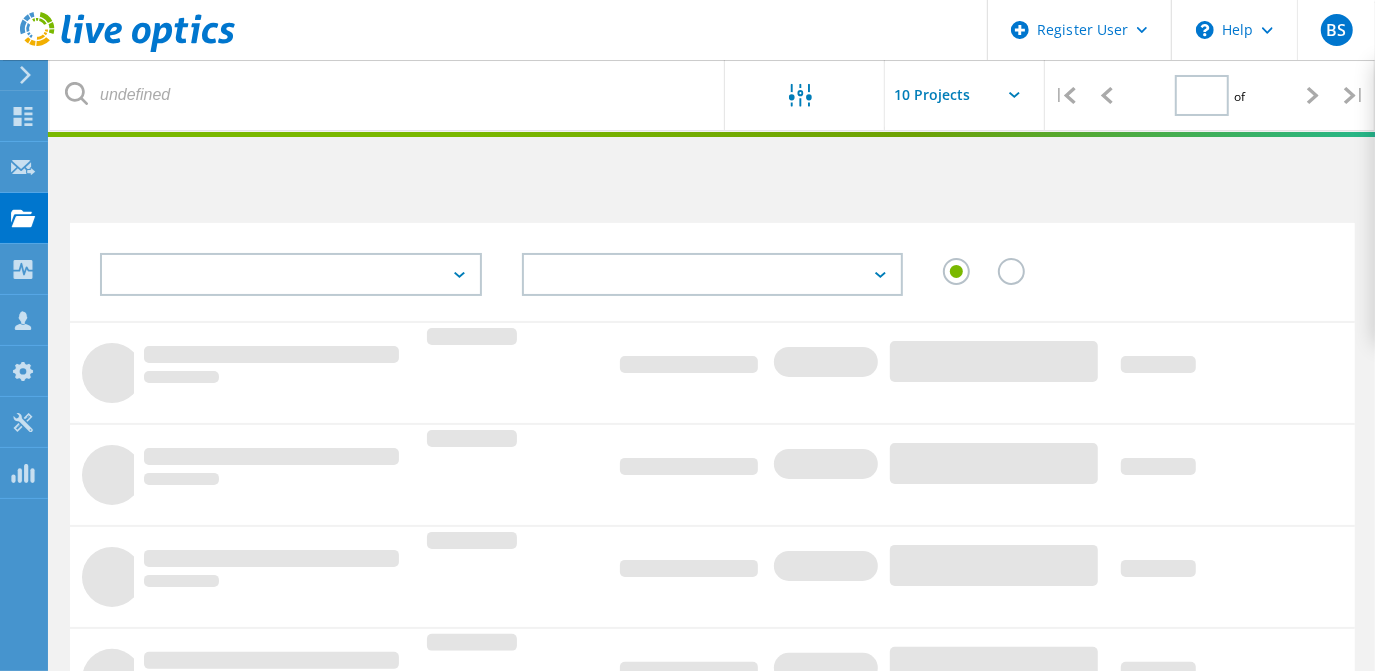 type on "1" 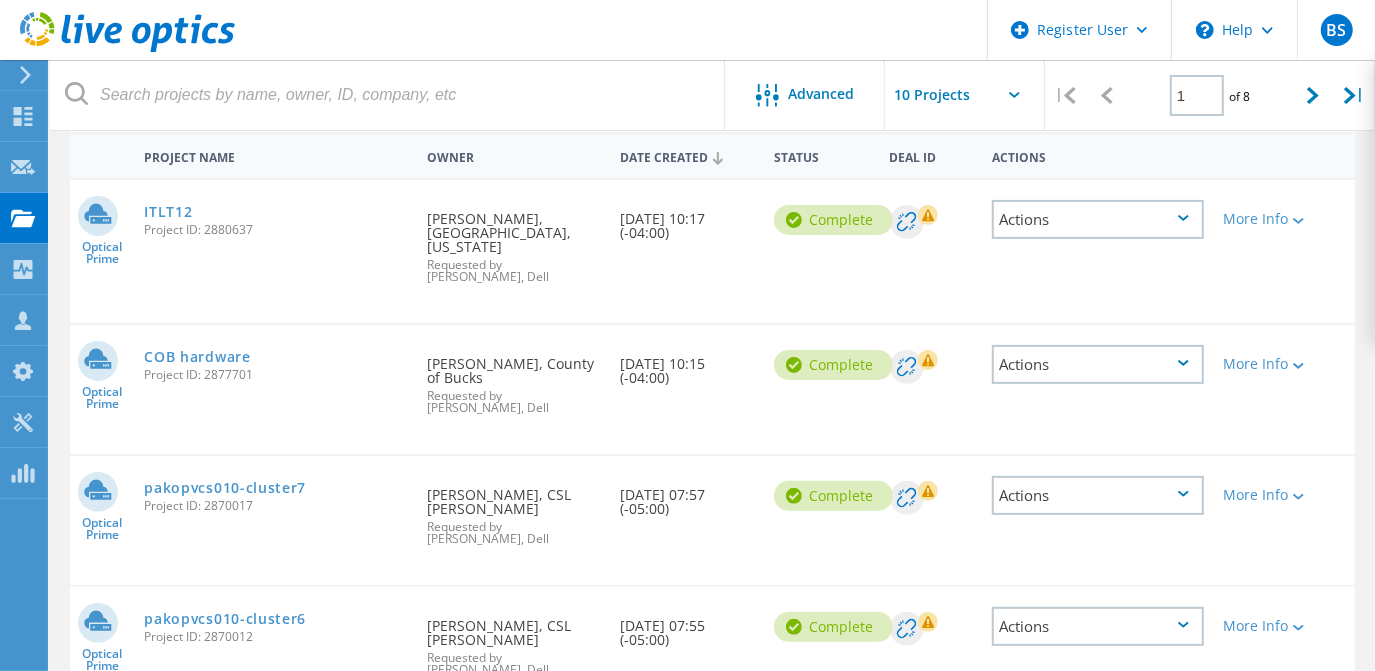 scroll, scrollTop: 0, scrollLeft: 0, axis: both 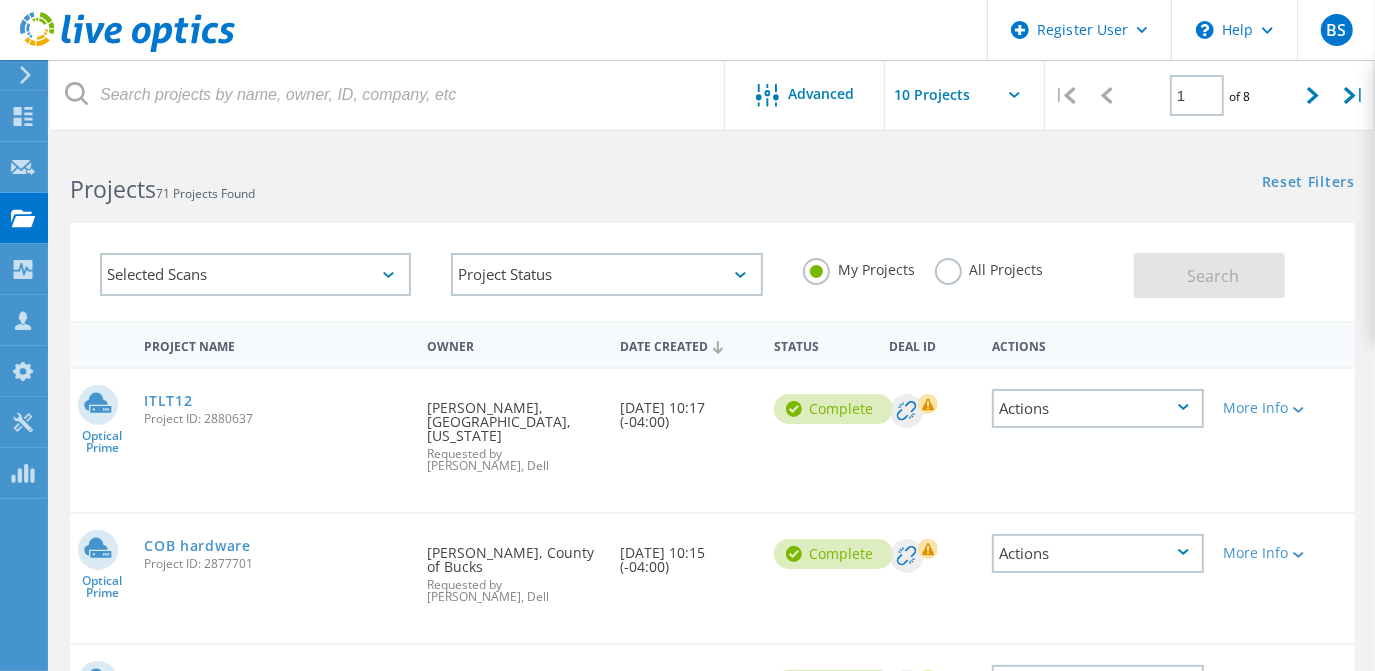 click on "All Projects" 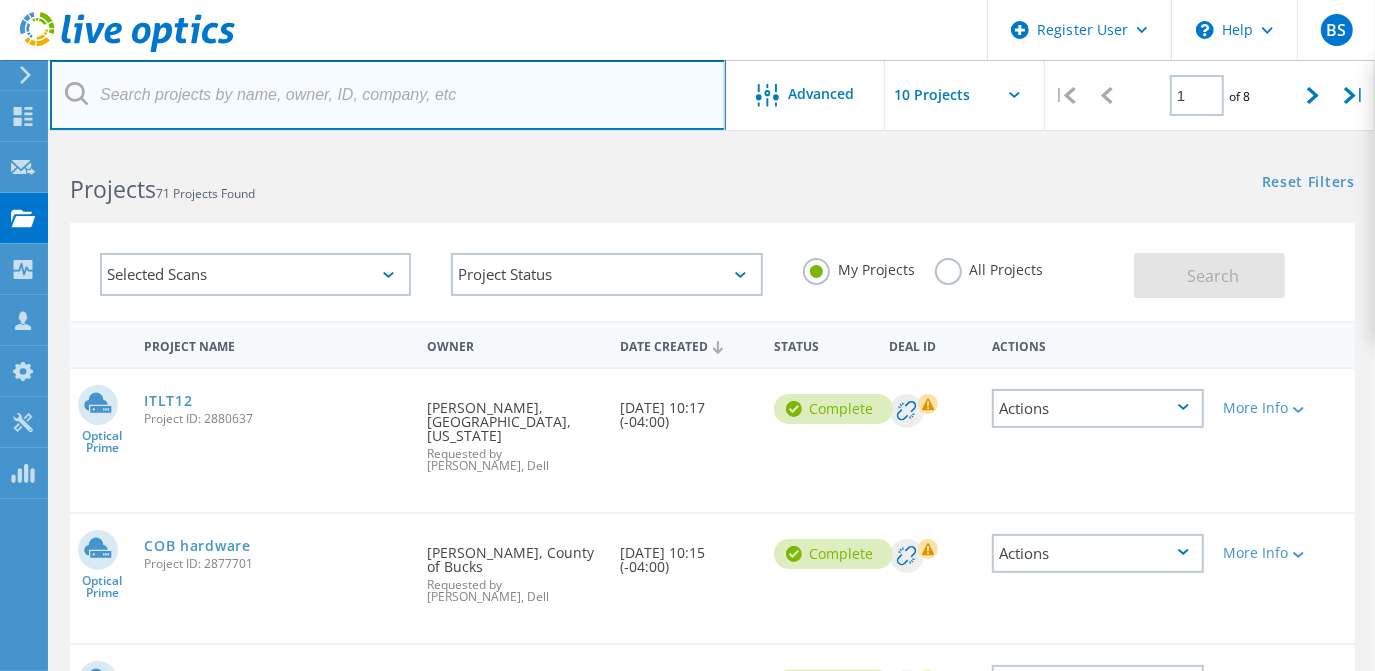 click at bounding box center [388, 95] 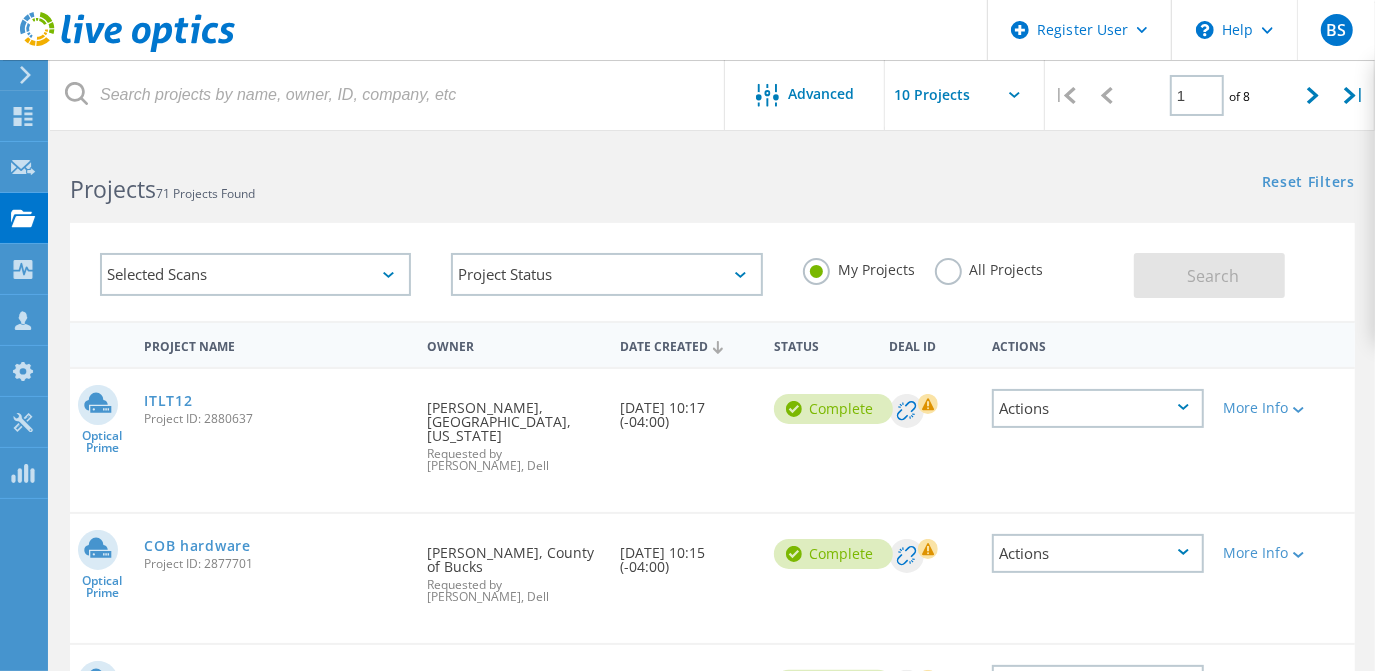 click on "Projects   71 Projects Found" 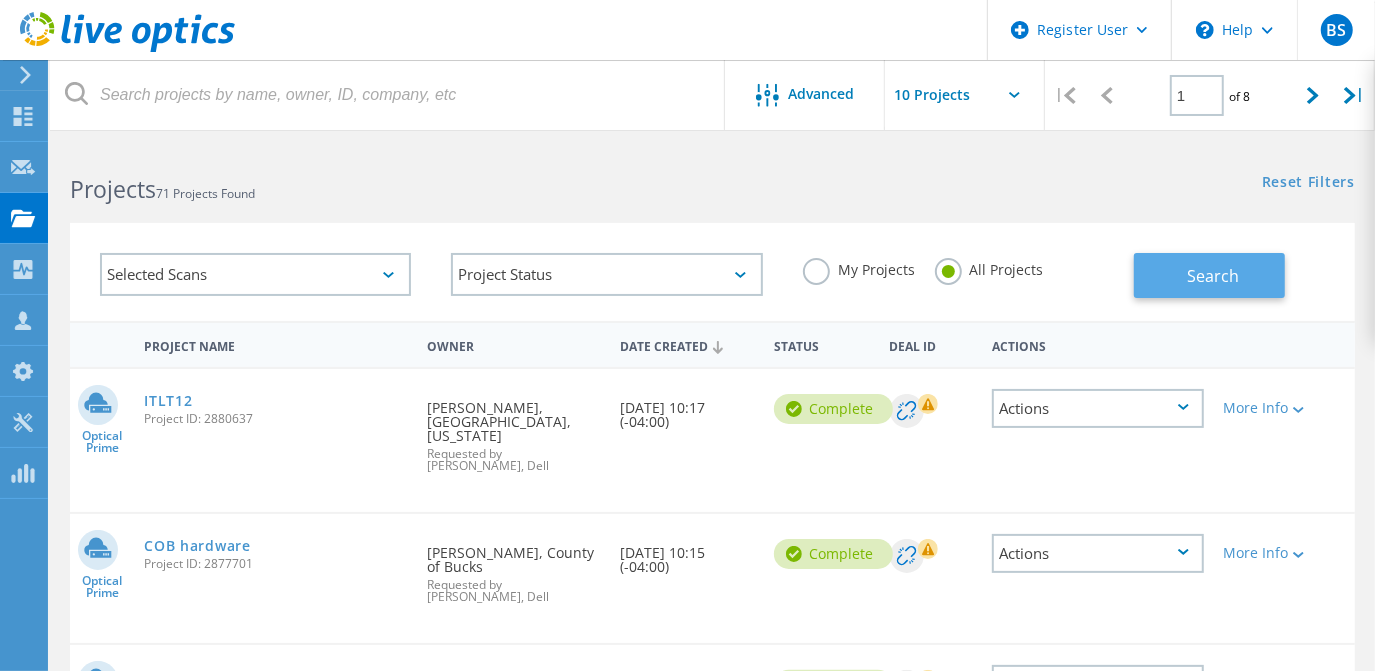 click on "Search" 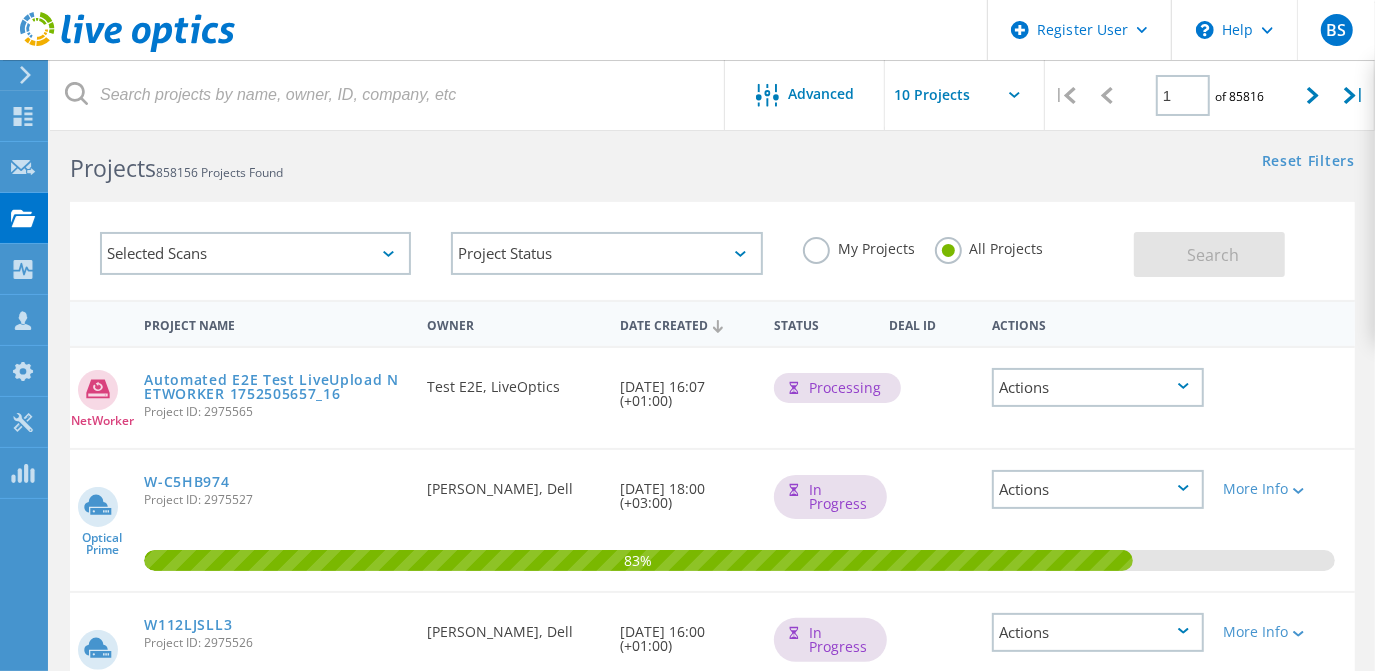scroll, scrollTop: 0, scrollLeft: 0, axis: both 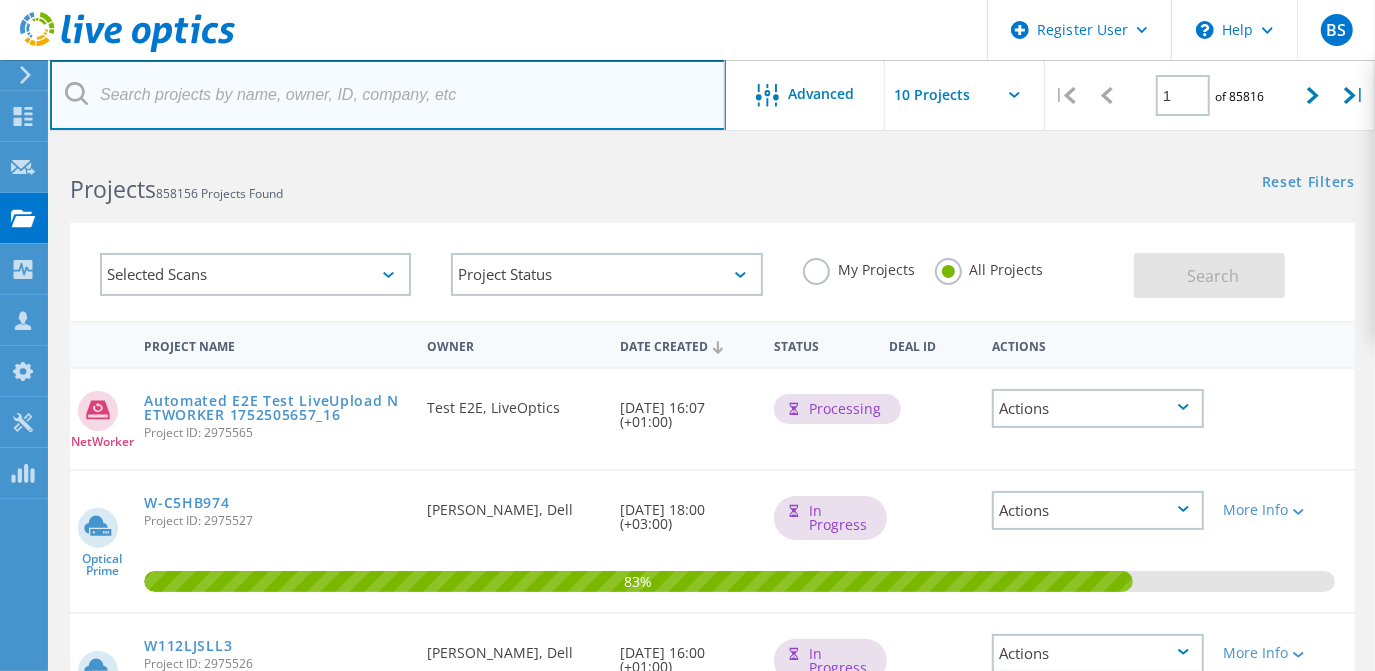 click at bounding box center [388, 95] 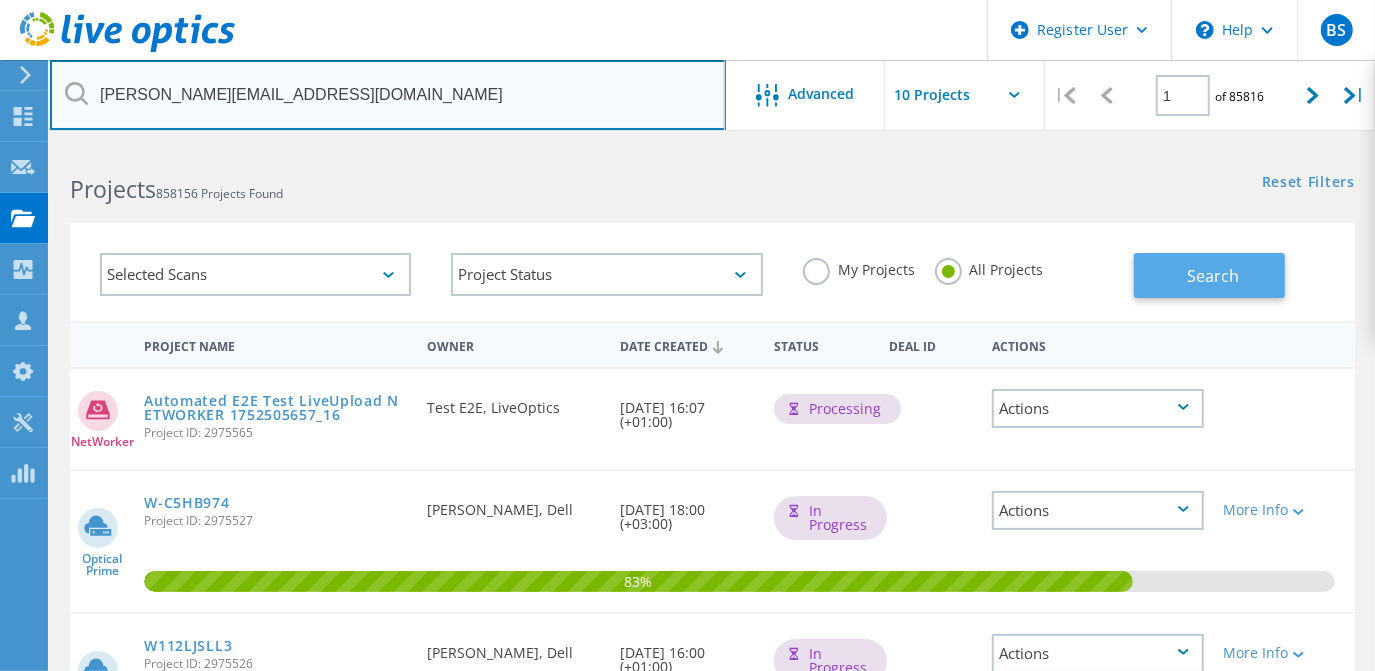 type on "[PERSON_NAME][EMAIL_ADDRESS][DOMAIN_NAME]" 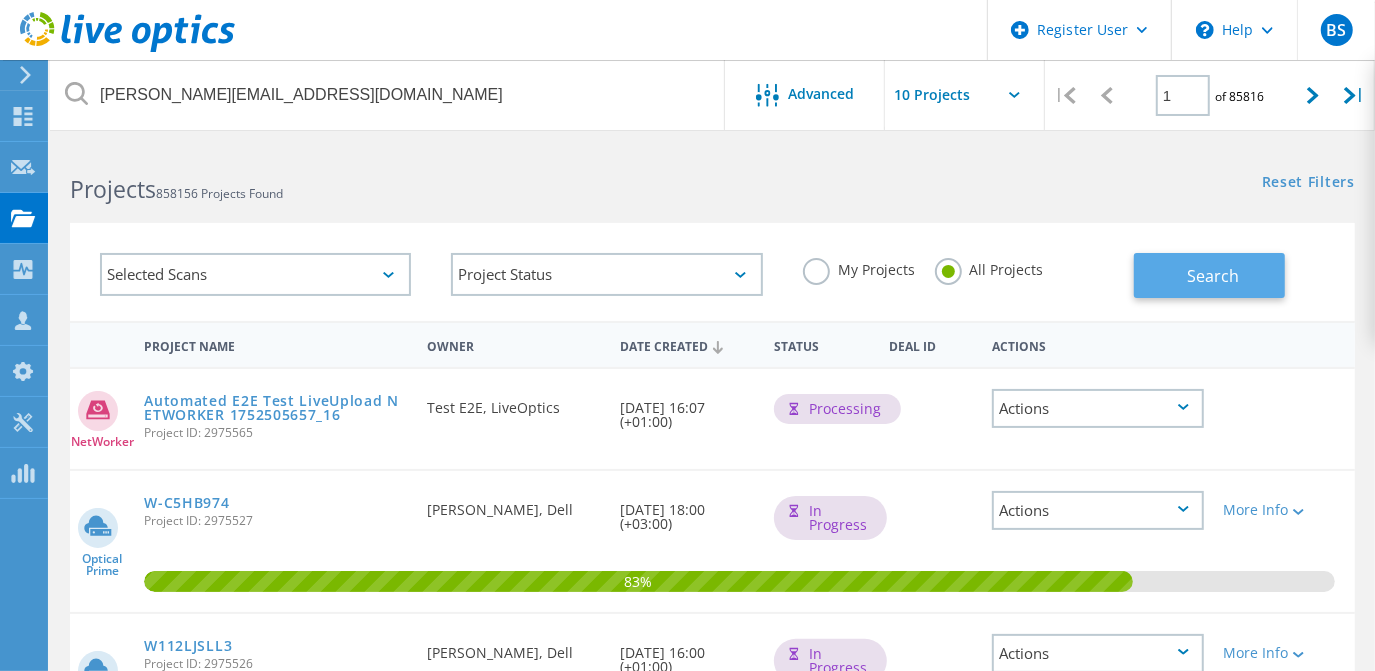 click on "Search" 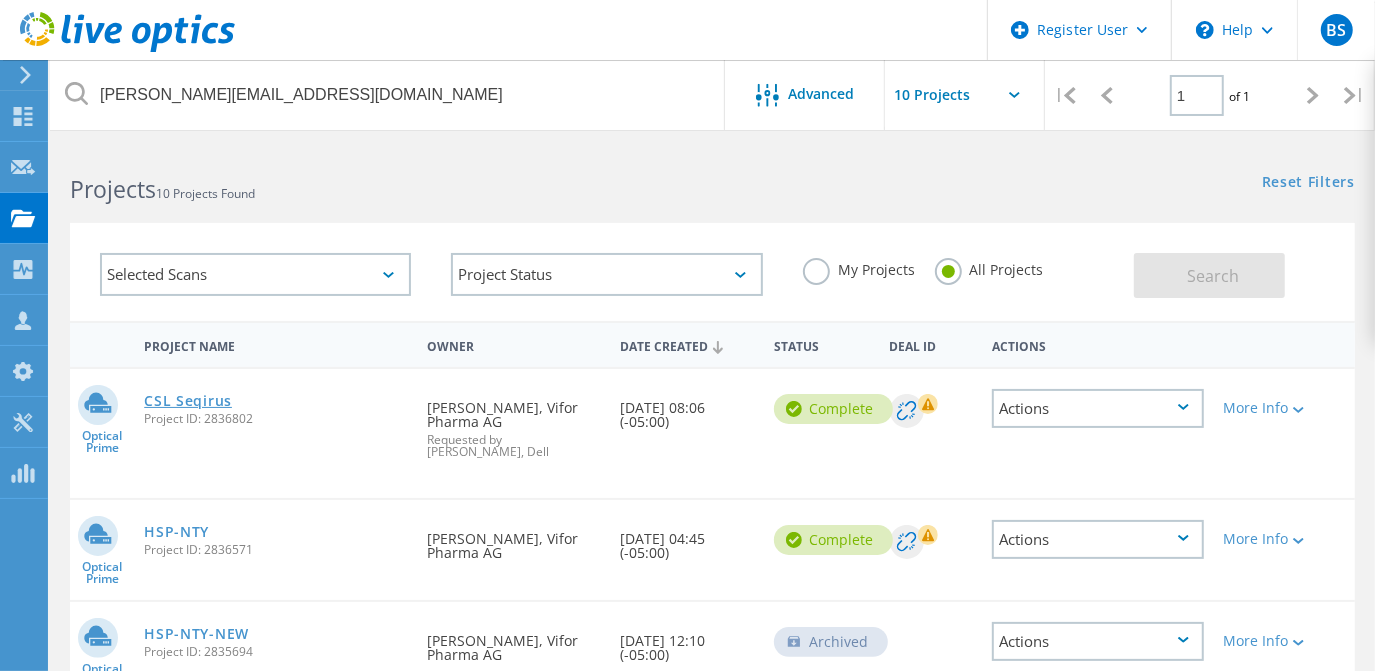 click on "CSL Seqirus" 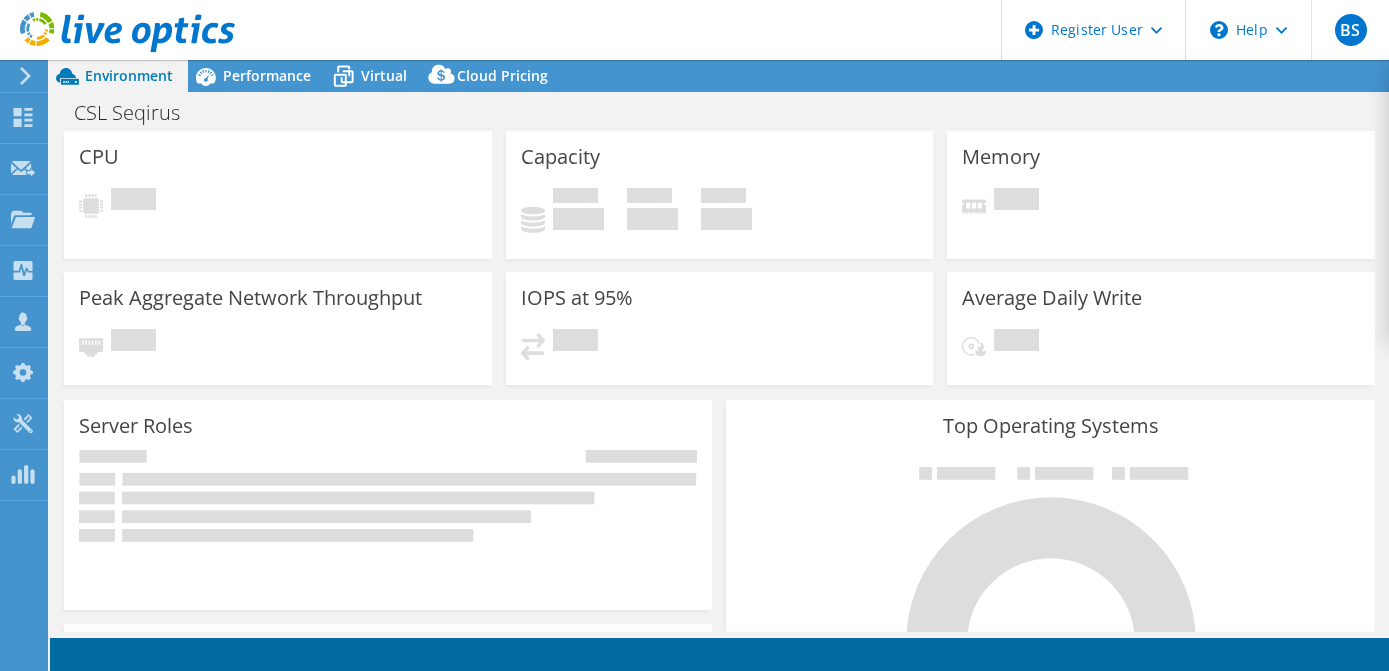 scroll, scrollTop: 0, scrollLeft: 0, axis: both 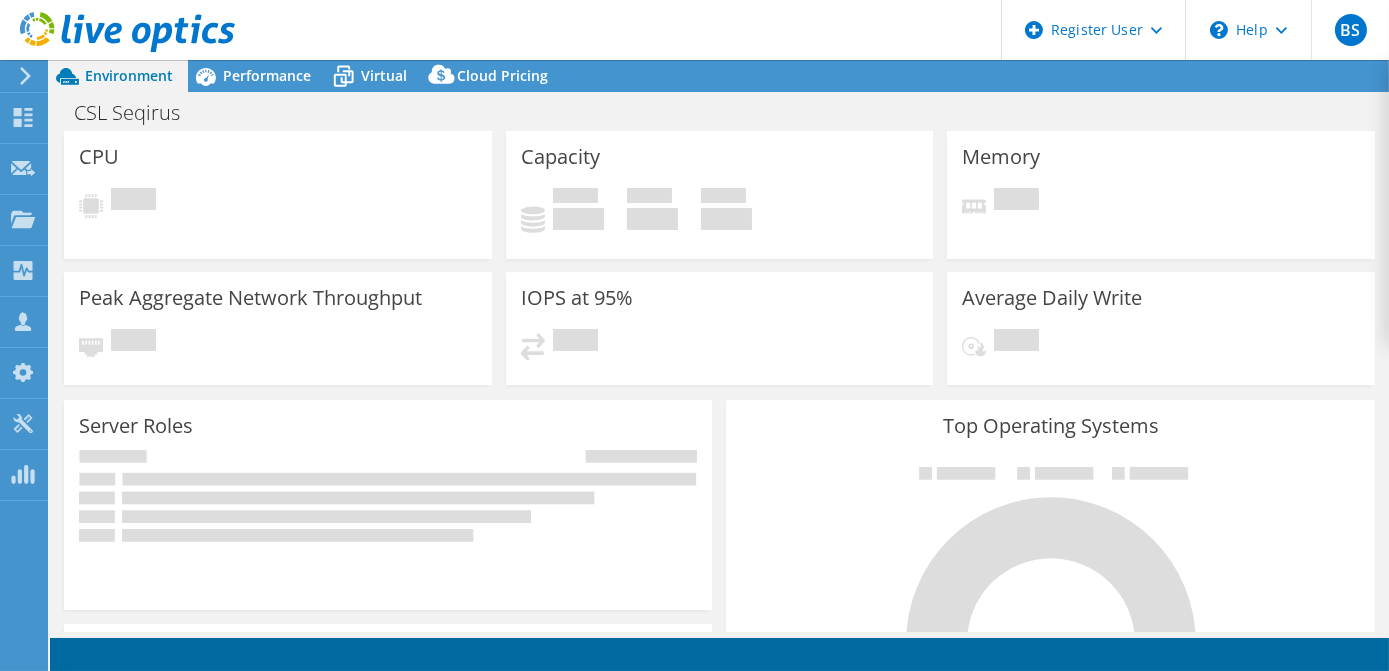 select on "USD" 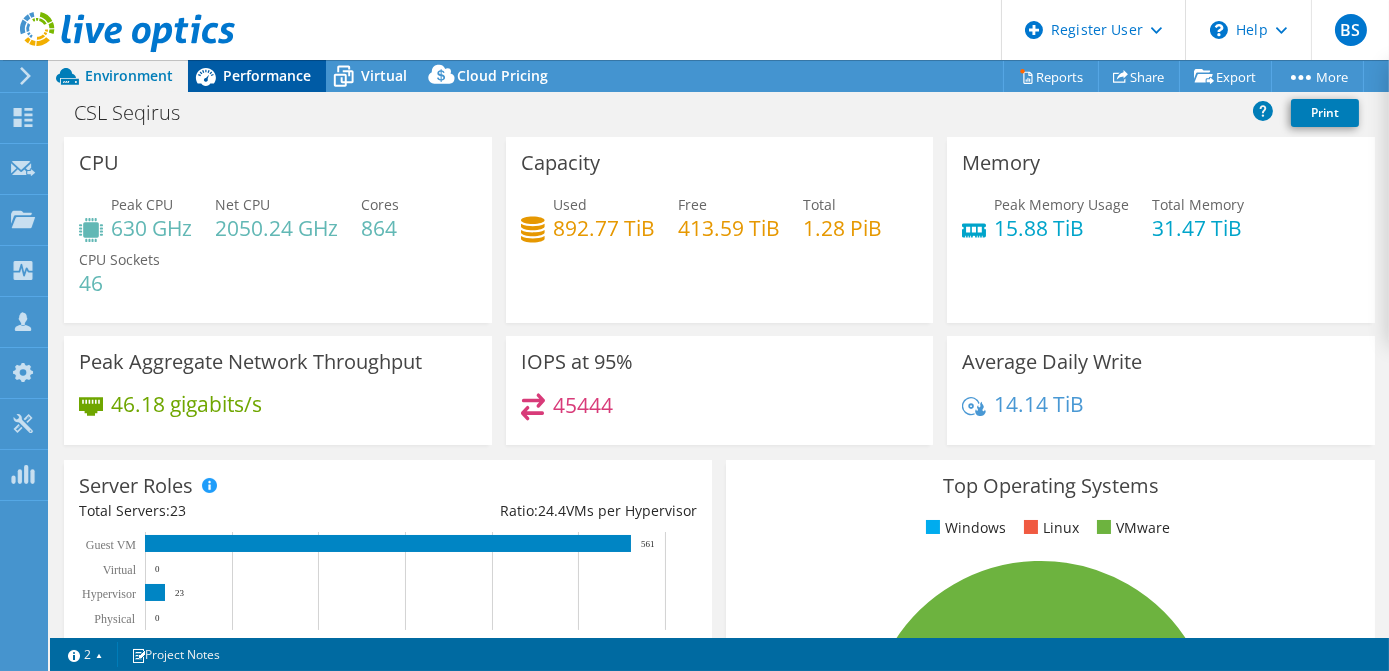 click on "Performance" at bounding box center [267, 75] 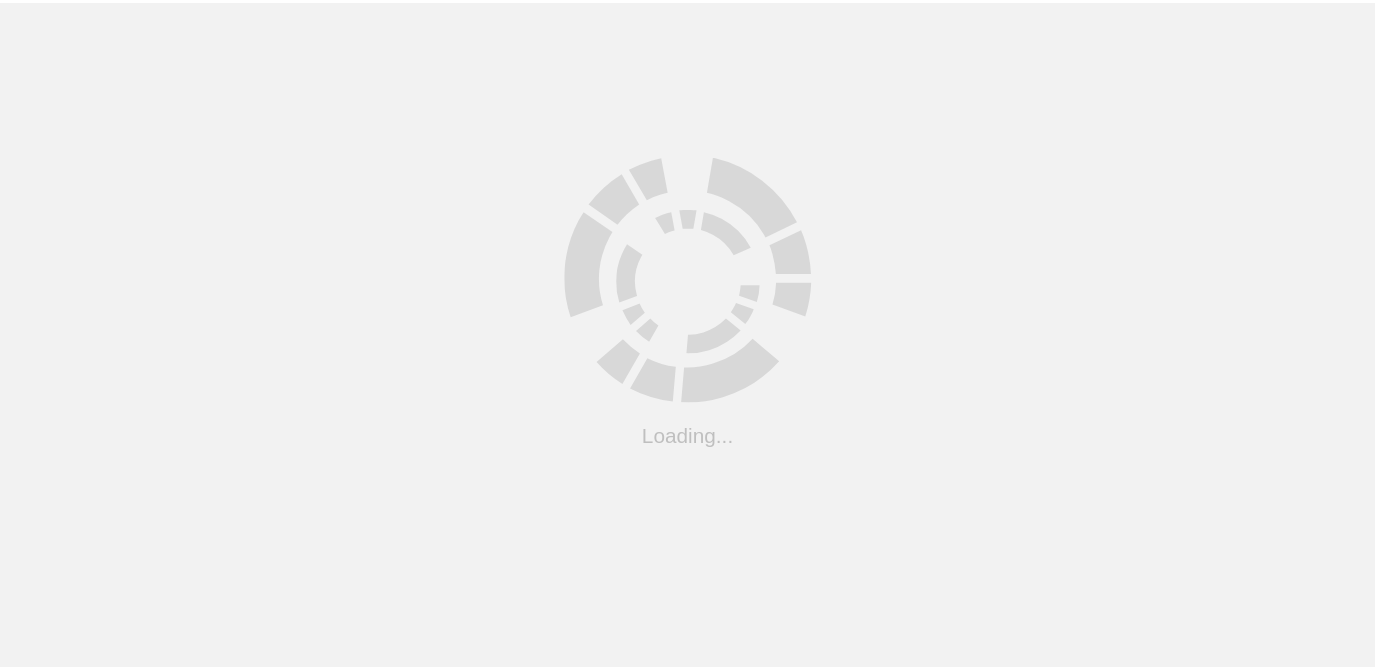 scroll, scrollTop: 0, scrollLeft: 0, axis: both 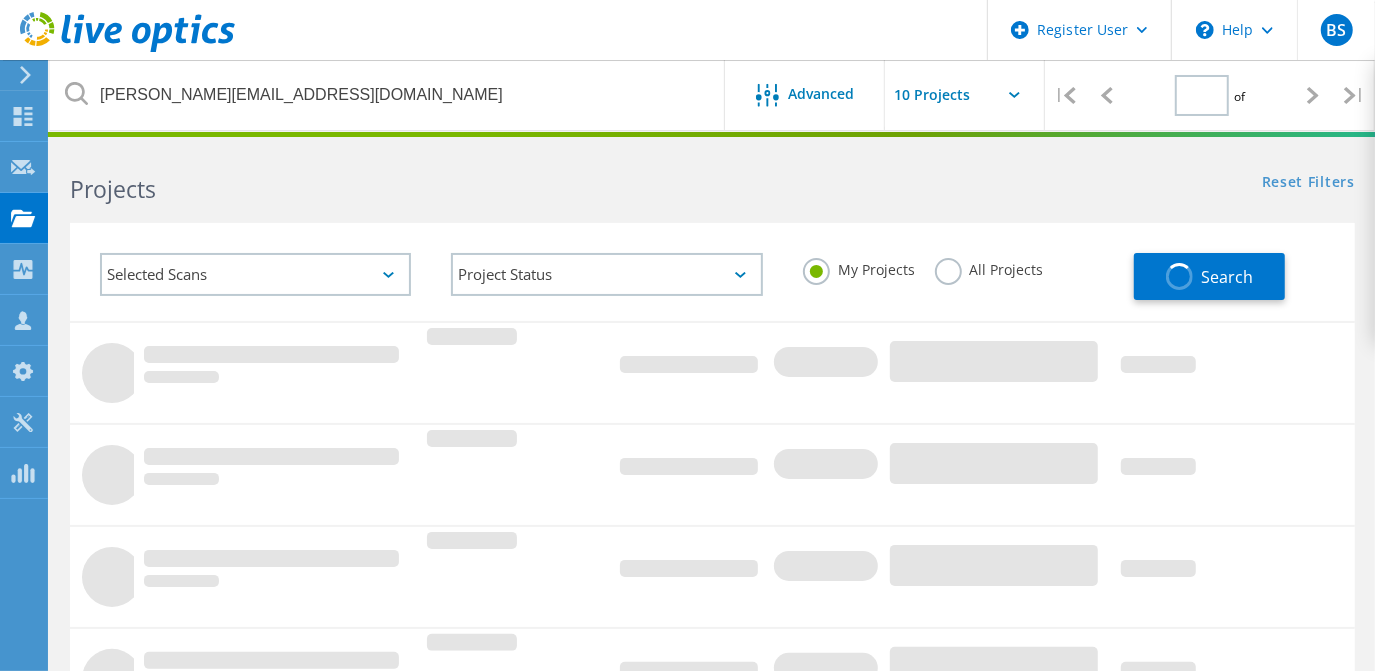 type on "1" 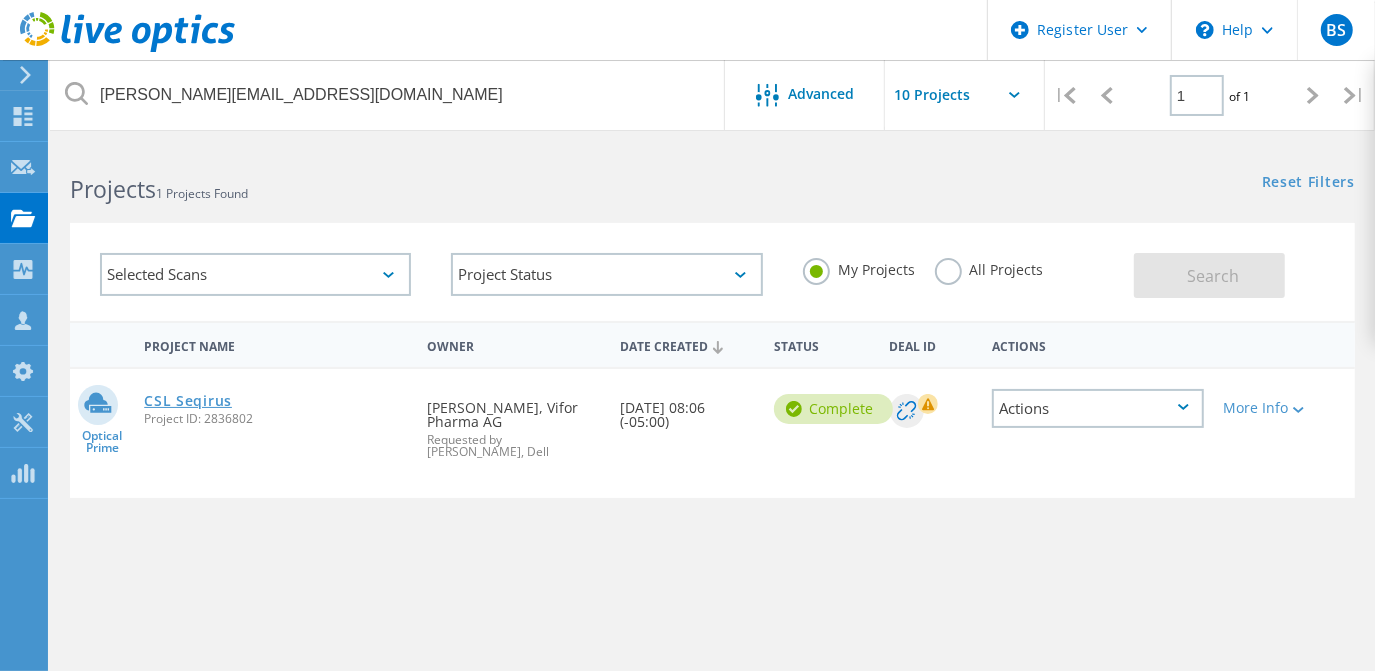 click on "CSL Seqirus" 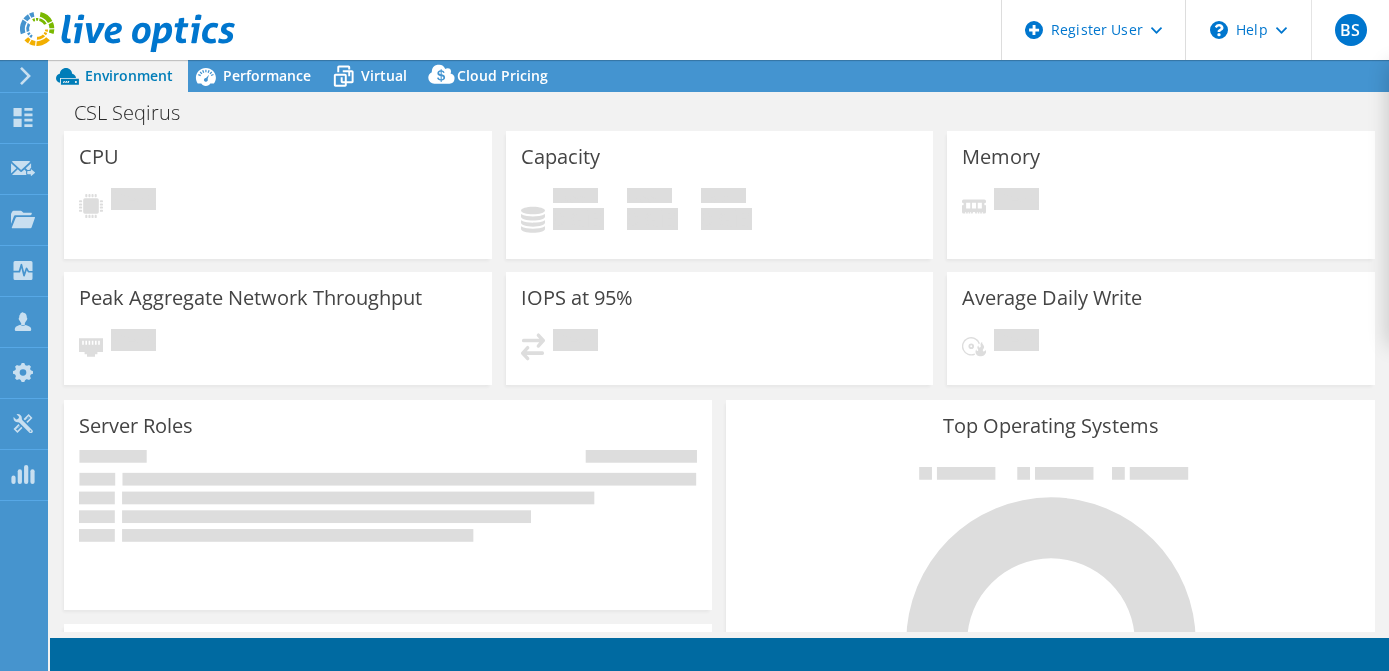 scroll, scrollTop: 0, scrollLeft: 0, axis: both 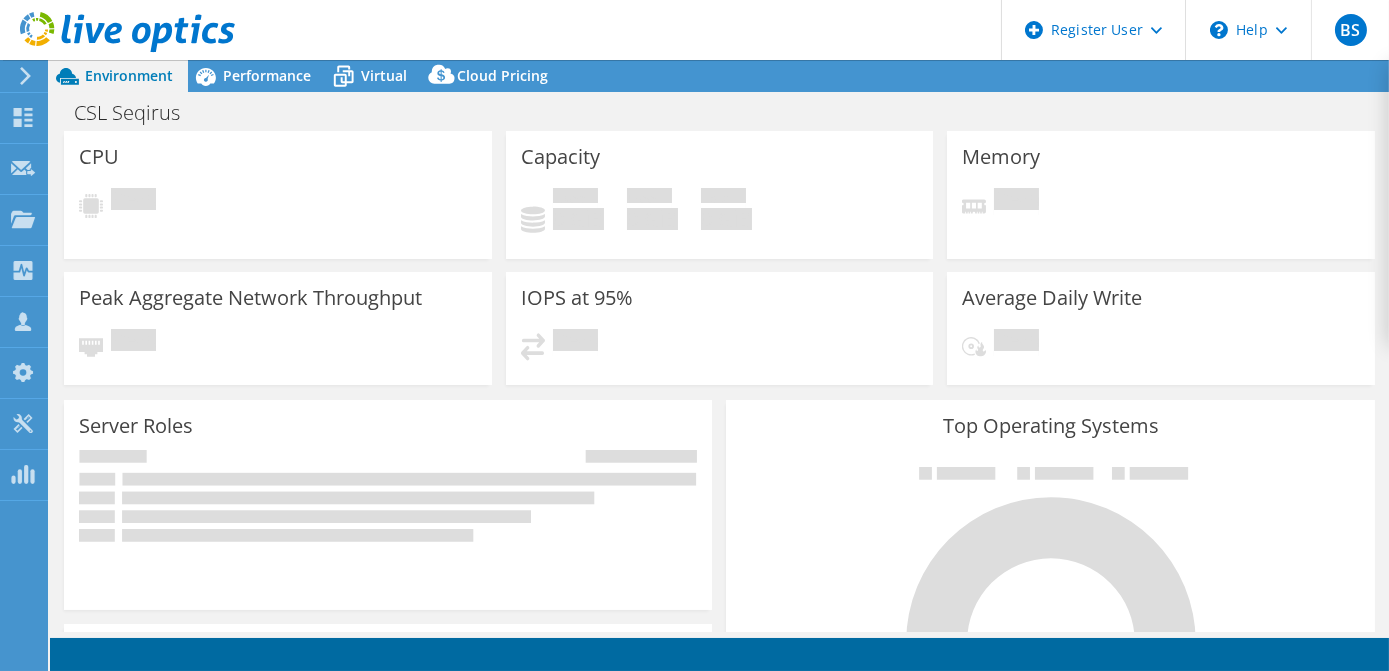 select on "USD" 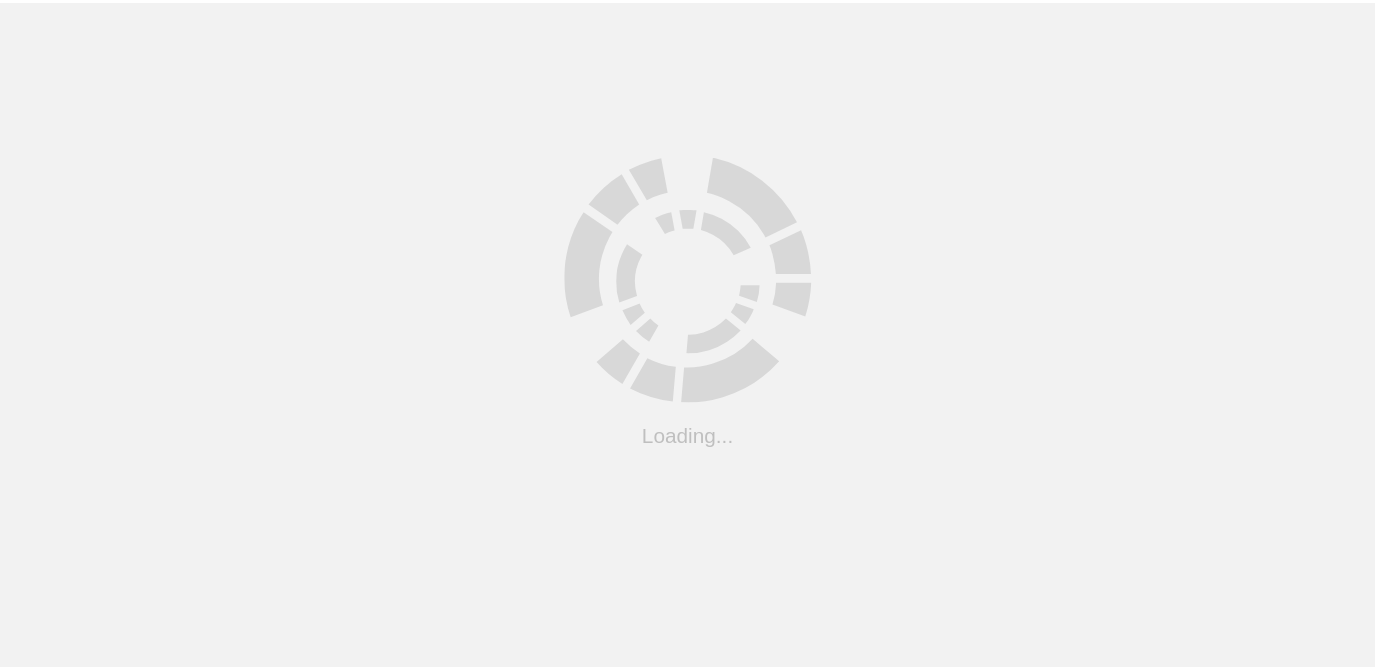 scroll, scrollTop: 0, scrollLeft: 0, axis: both 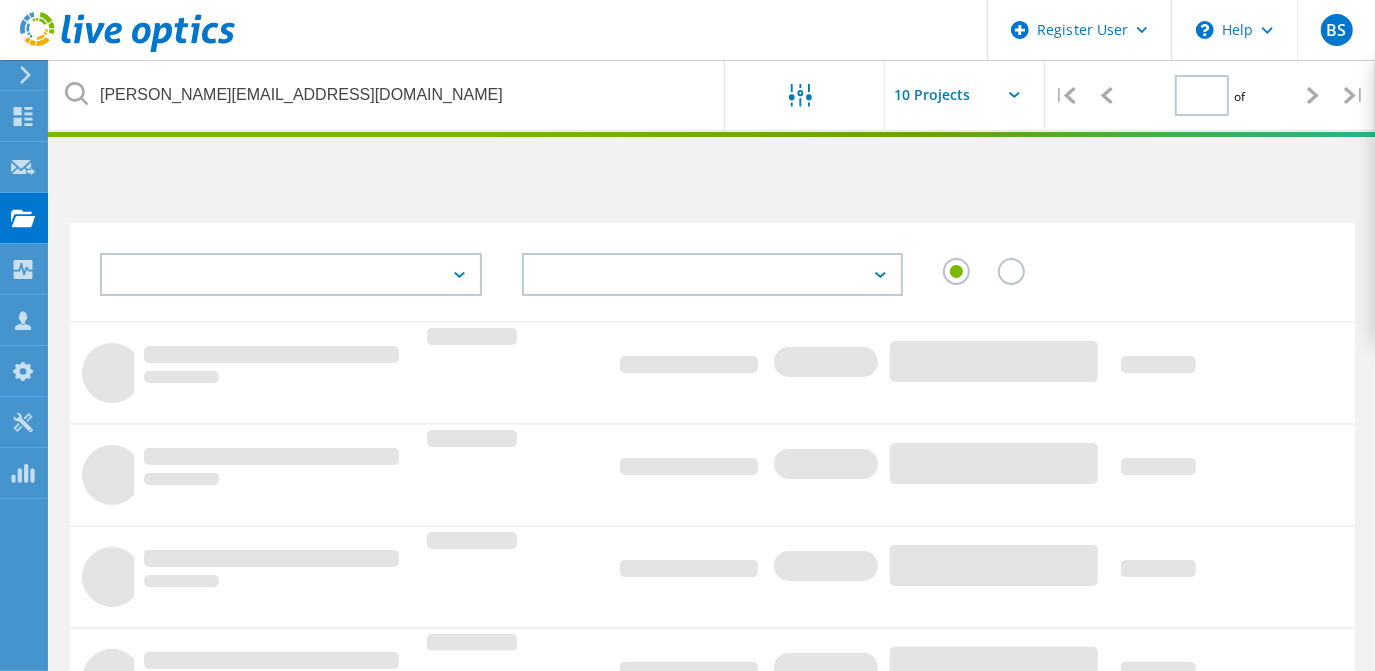 type on "1" 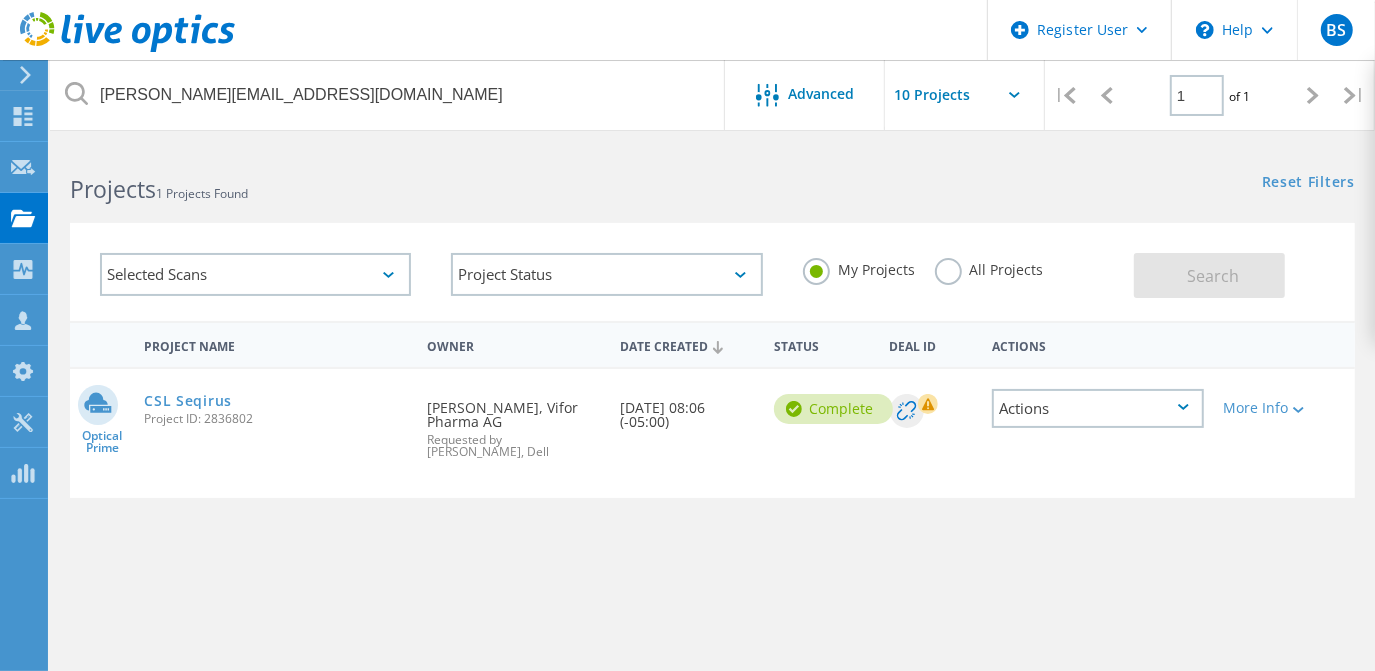 click on "All Projects" 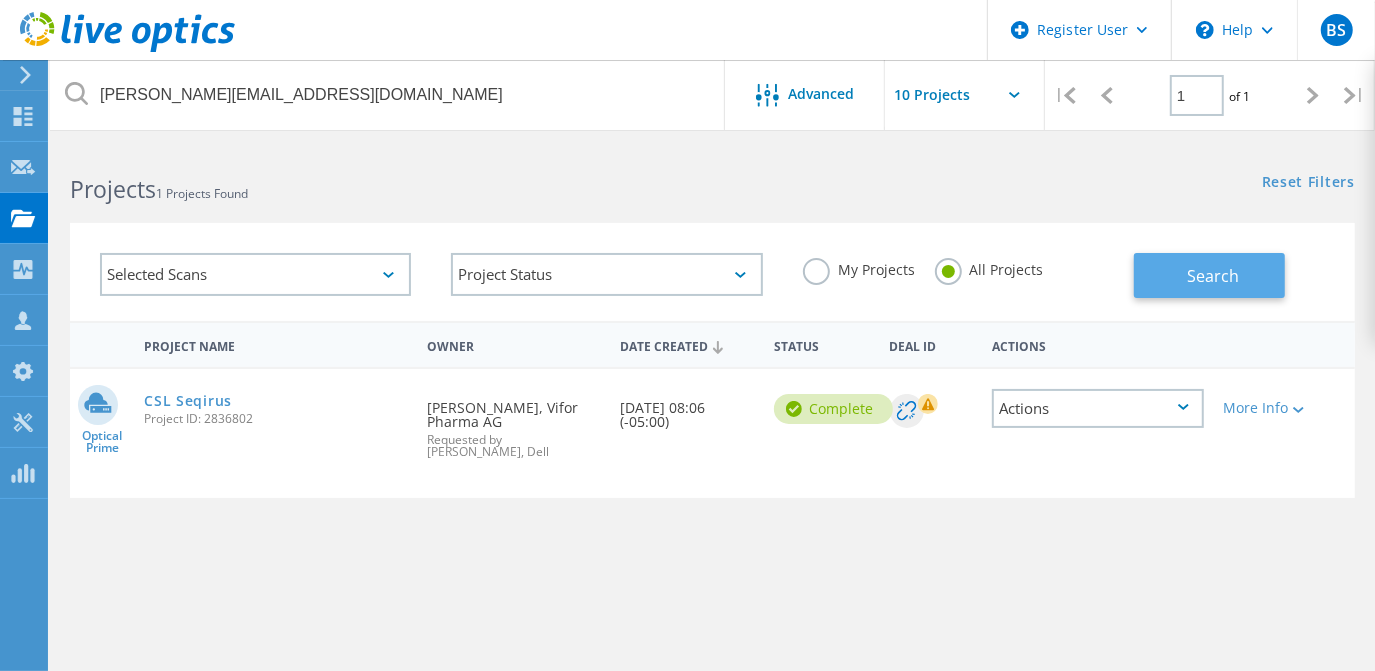 click on "Search" 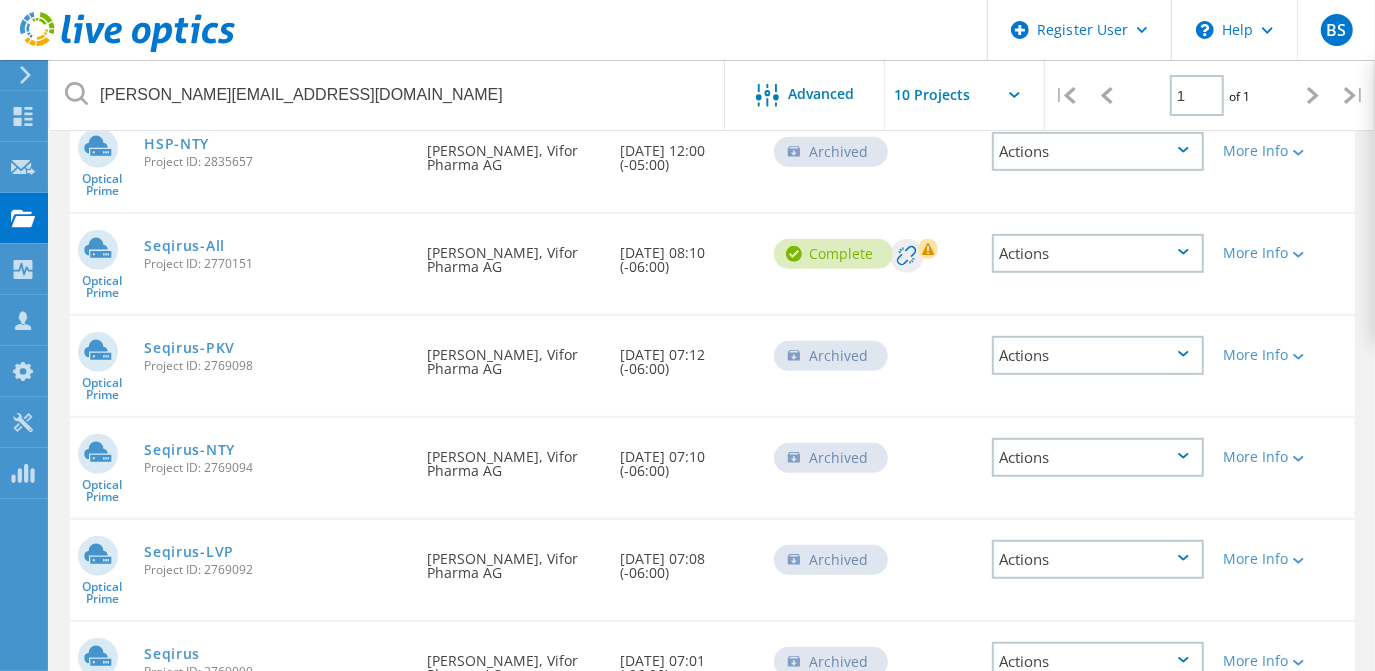 scroll, scrollTop: 596, scrollLeft: 0, axis: vertical 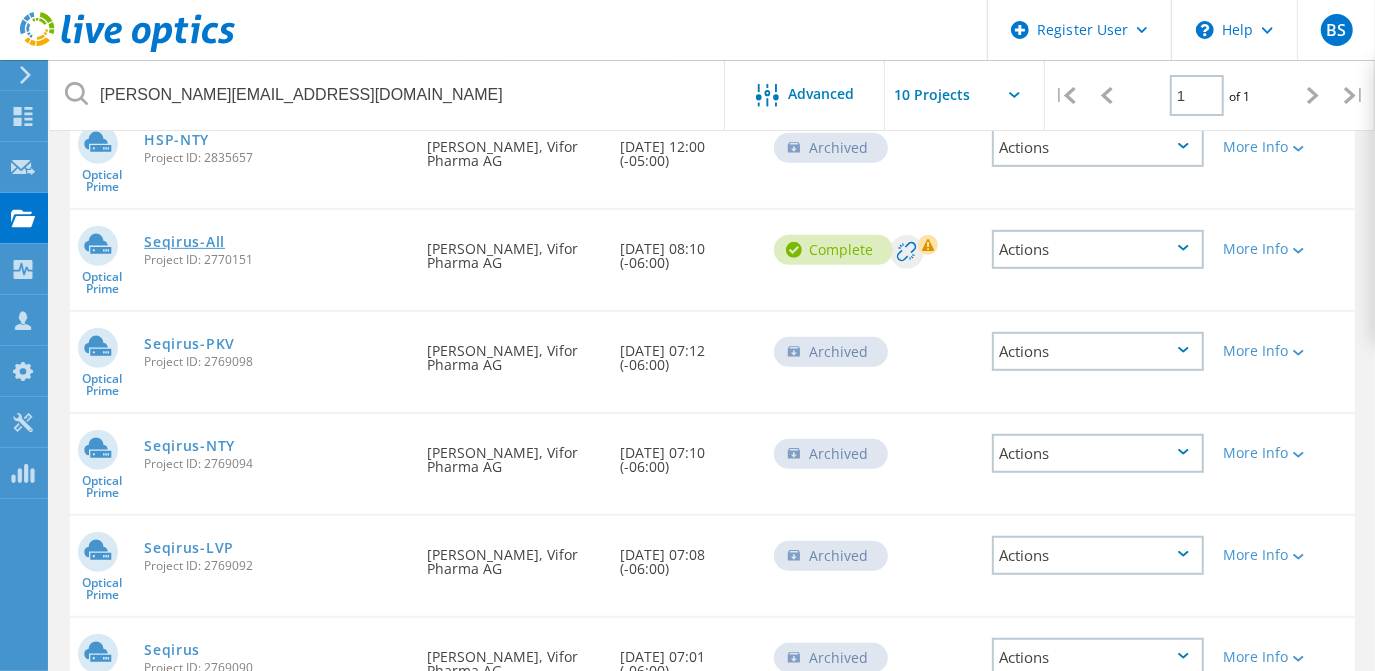 click on "Seqirus-All" 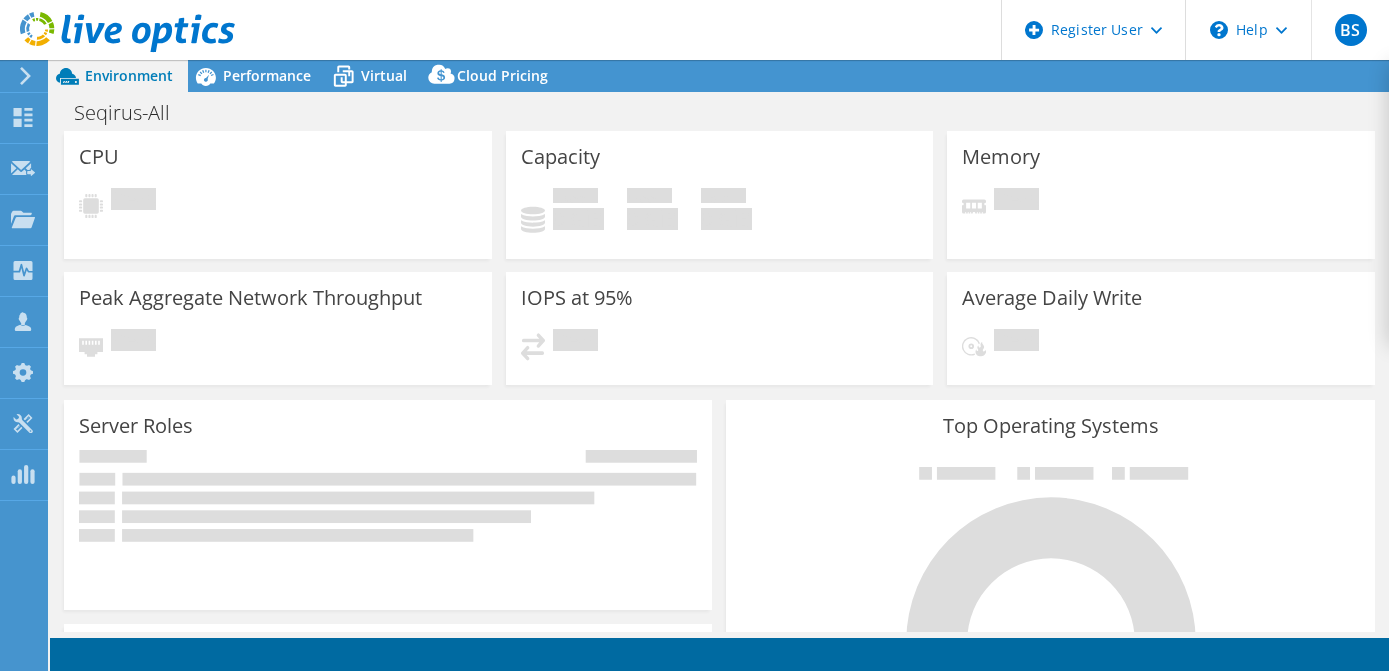 scroll, scrollTop: 0, scrollLeft: 0, axis: both 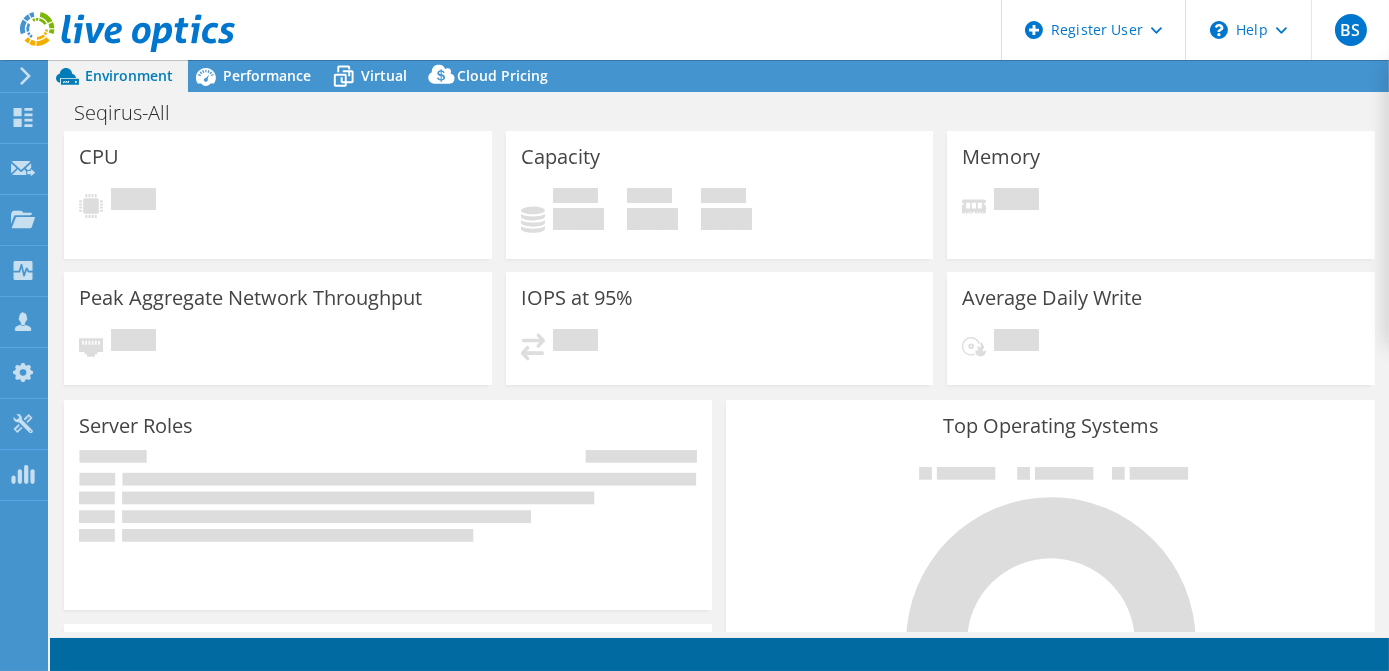 select on "USD" 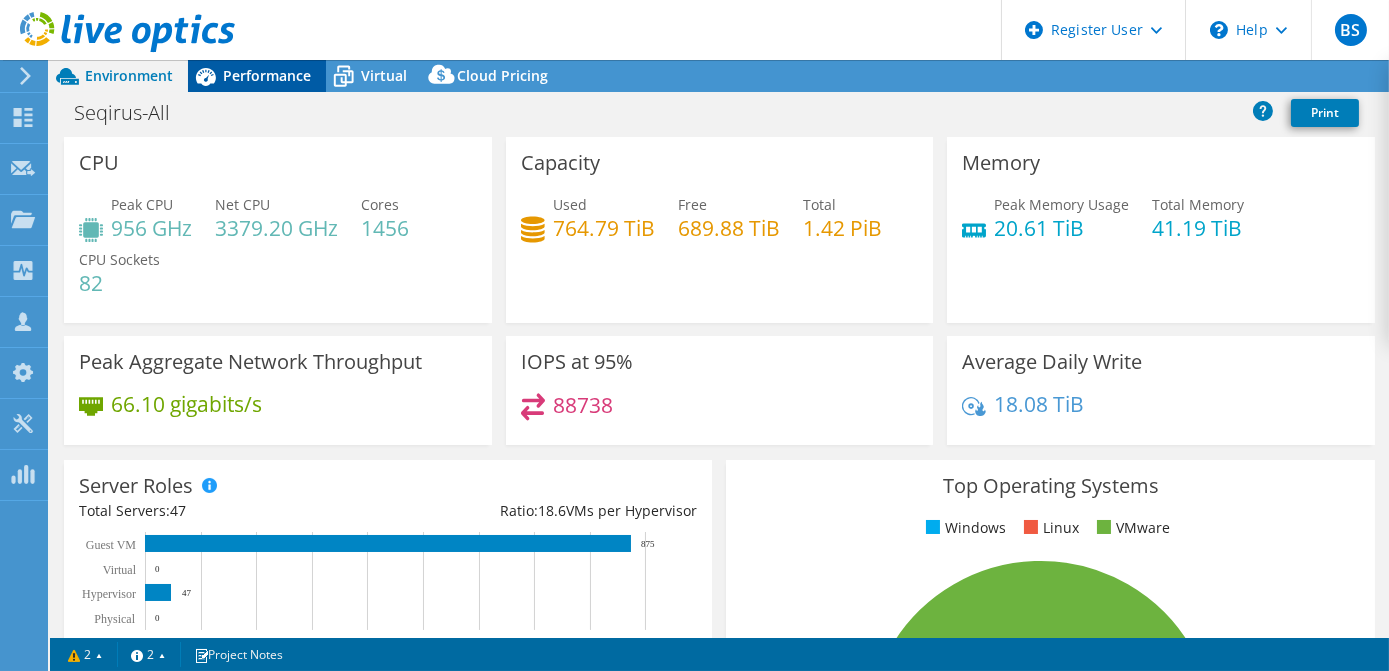 click on "Performance" at bounding box center (267, 75) 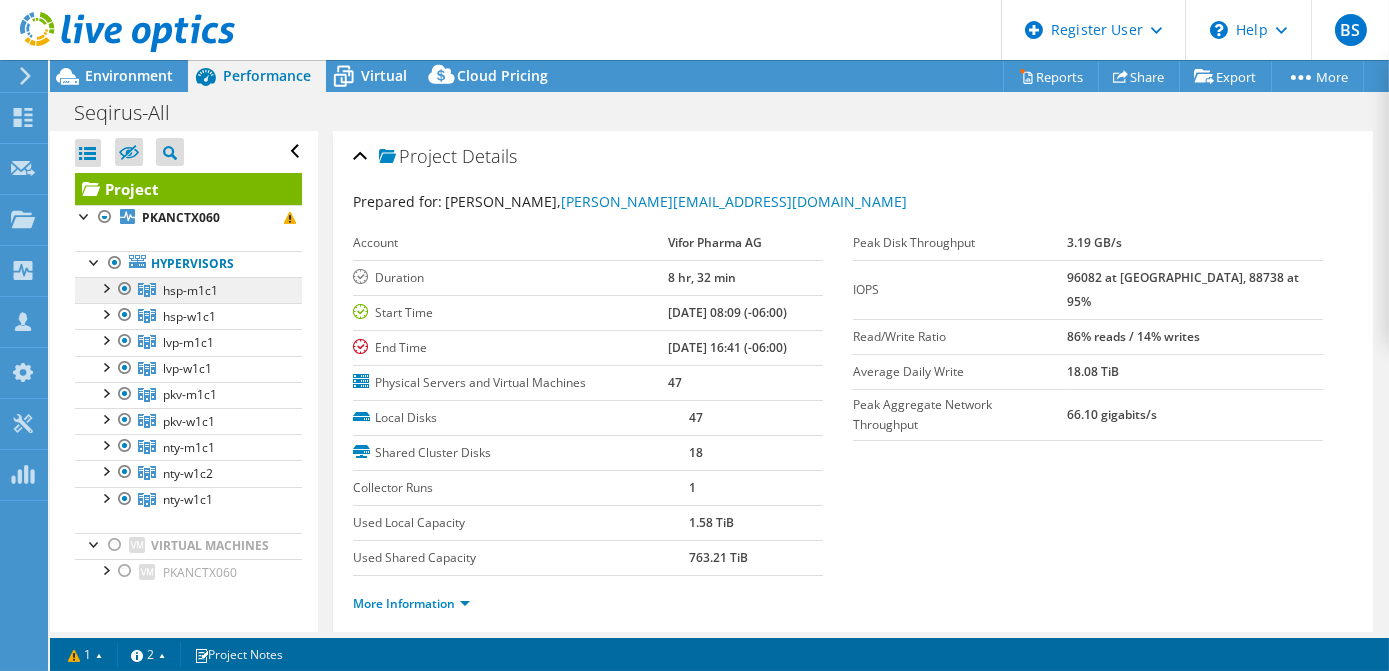 click on "hsp-m1c1" at bounding box center (190, 290) 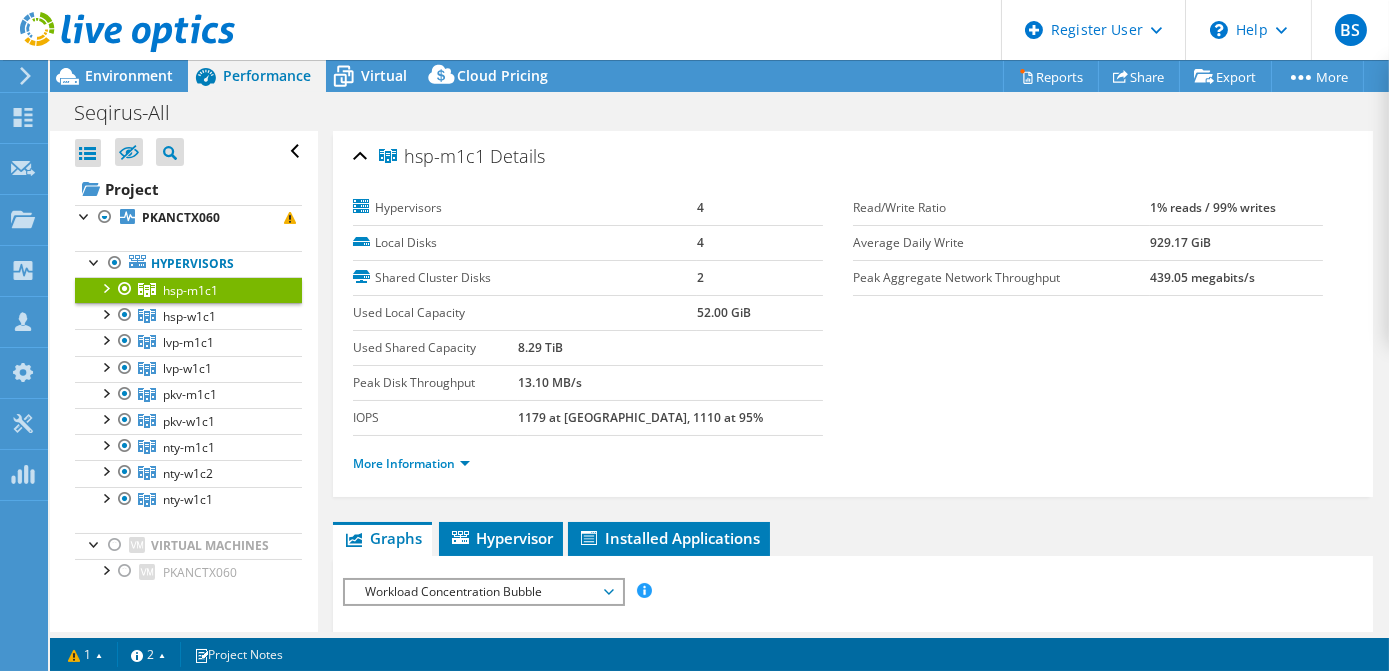 click at bounding box center [105, 287] 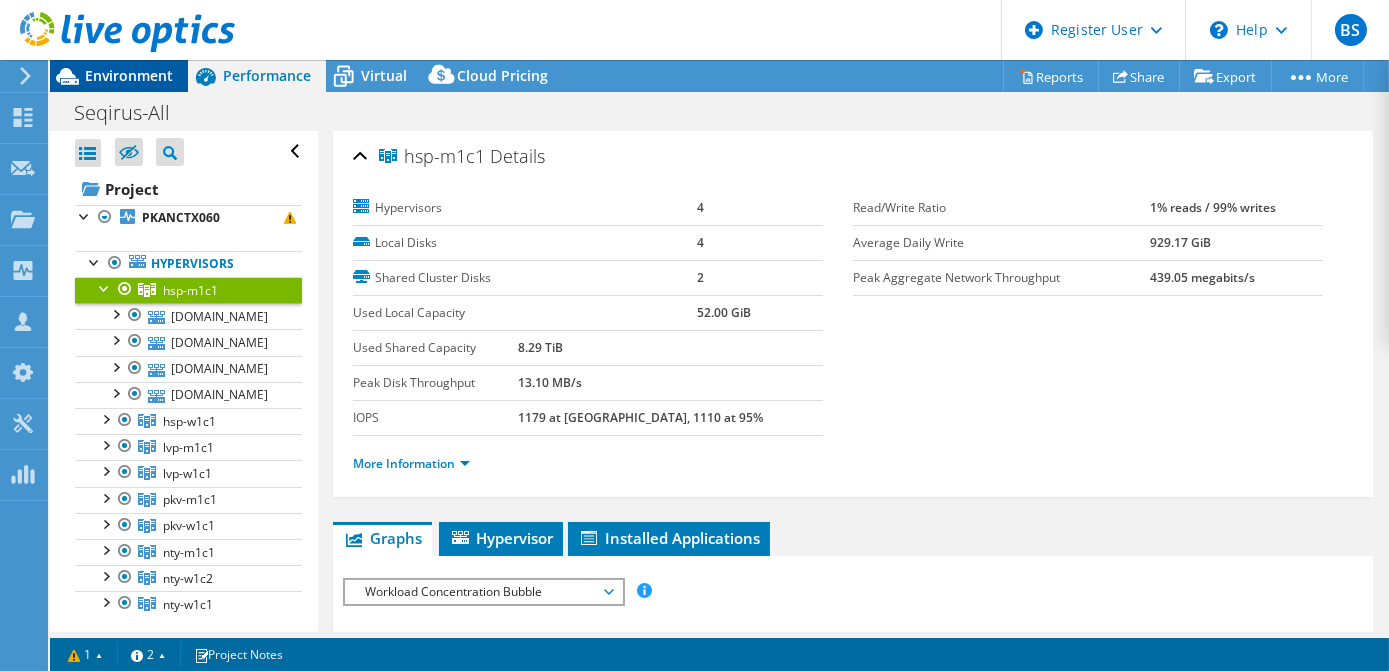 click on "Environment" at bounding box center [119, 76] 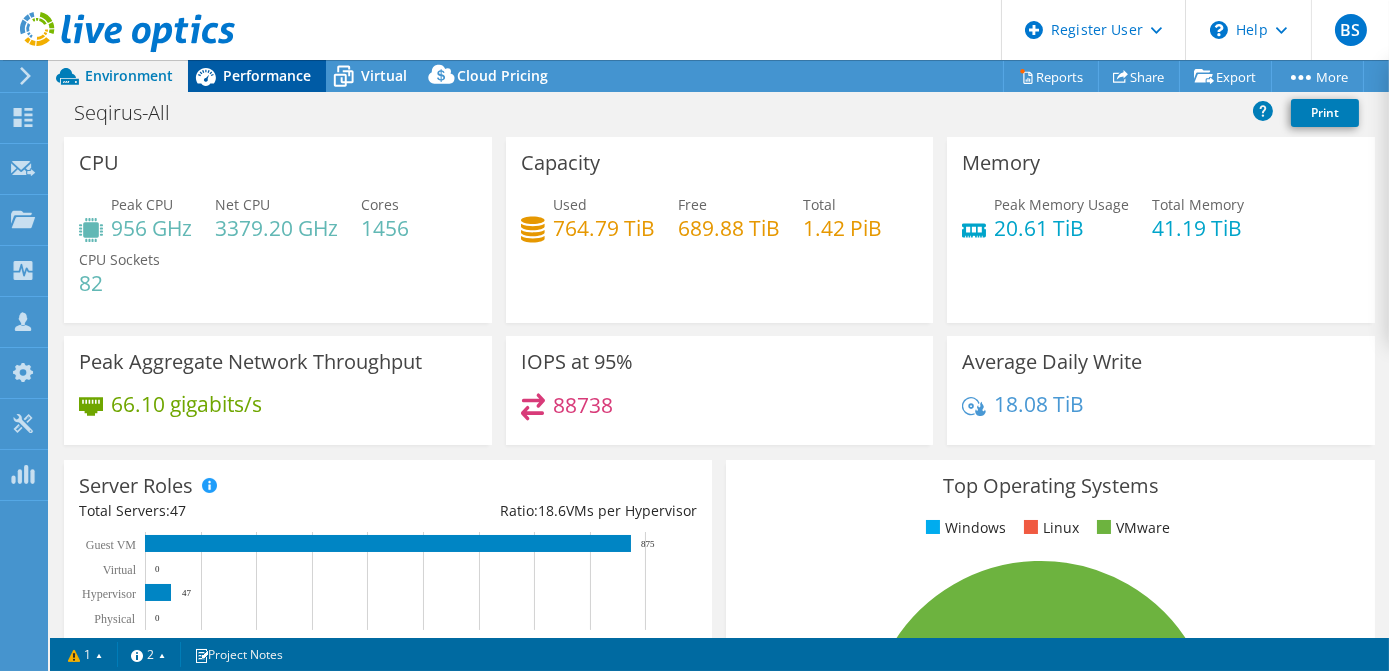 click on "Performance" at bounding box center [267, 75] 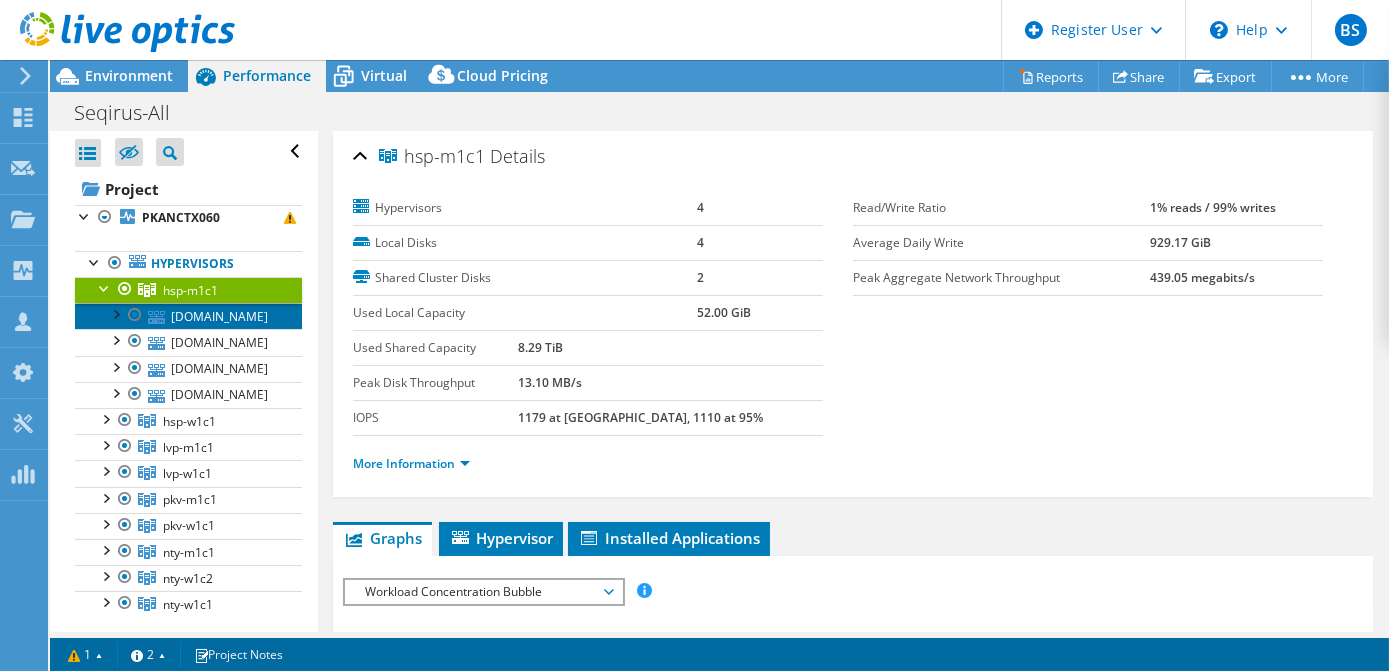 click on "[DOMAIN_NAME]" at bounding box center (188, 316) 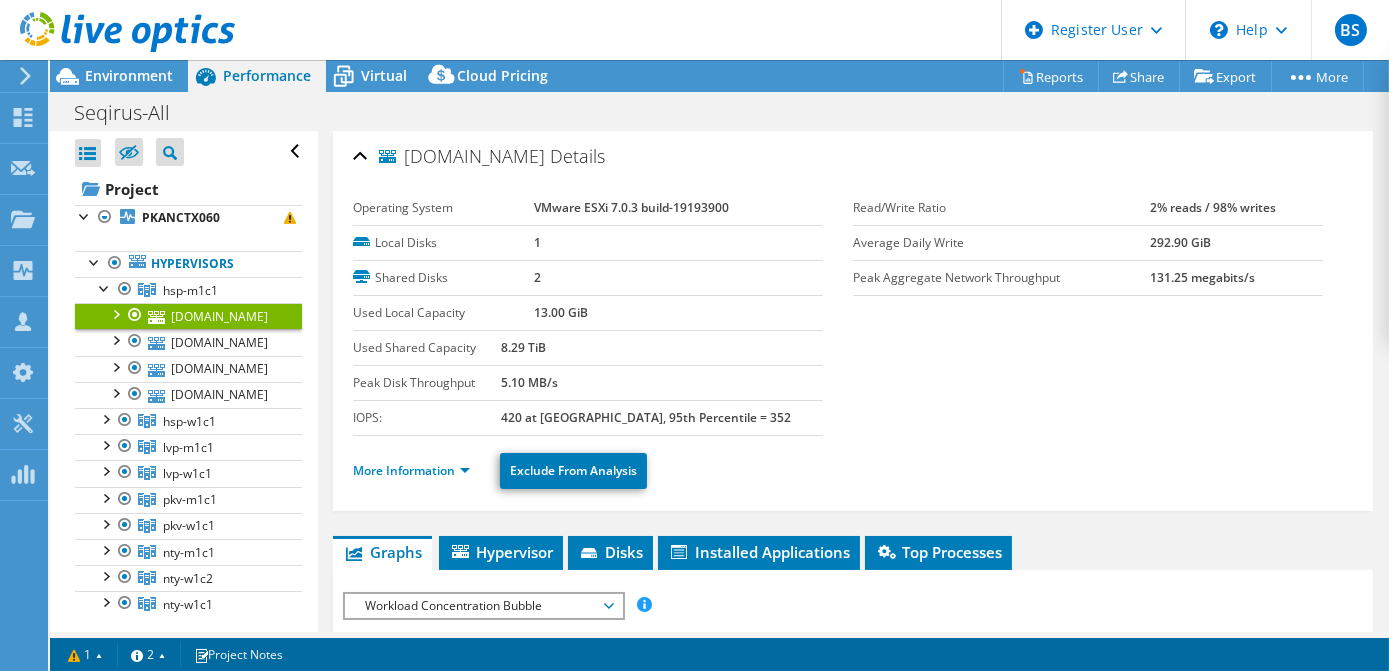 scroll, scrollTop: 123, scrollLeft: 0, axis: vertical 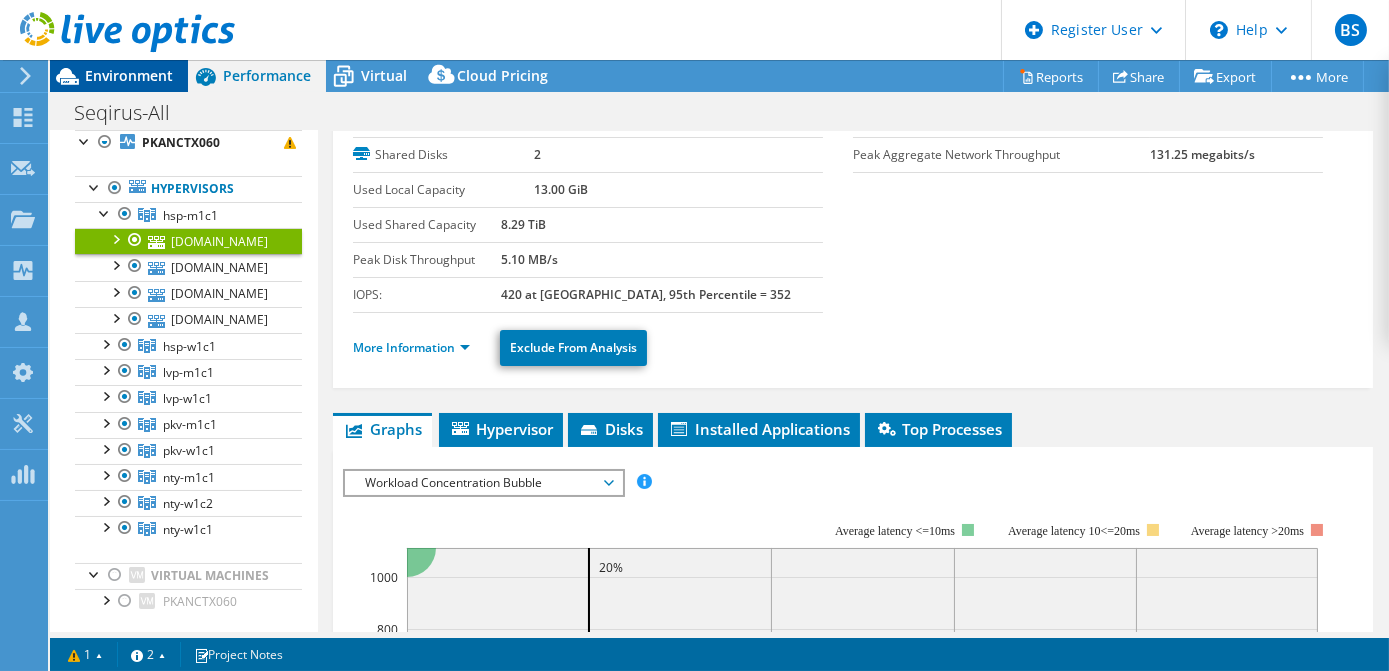 click on "Environment" at bounding box center [129, 75] 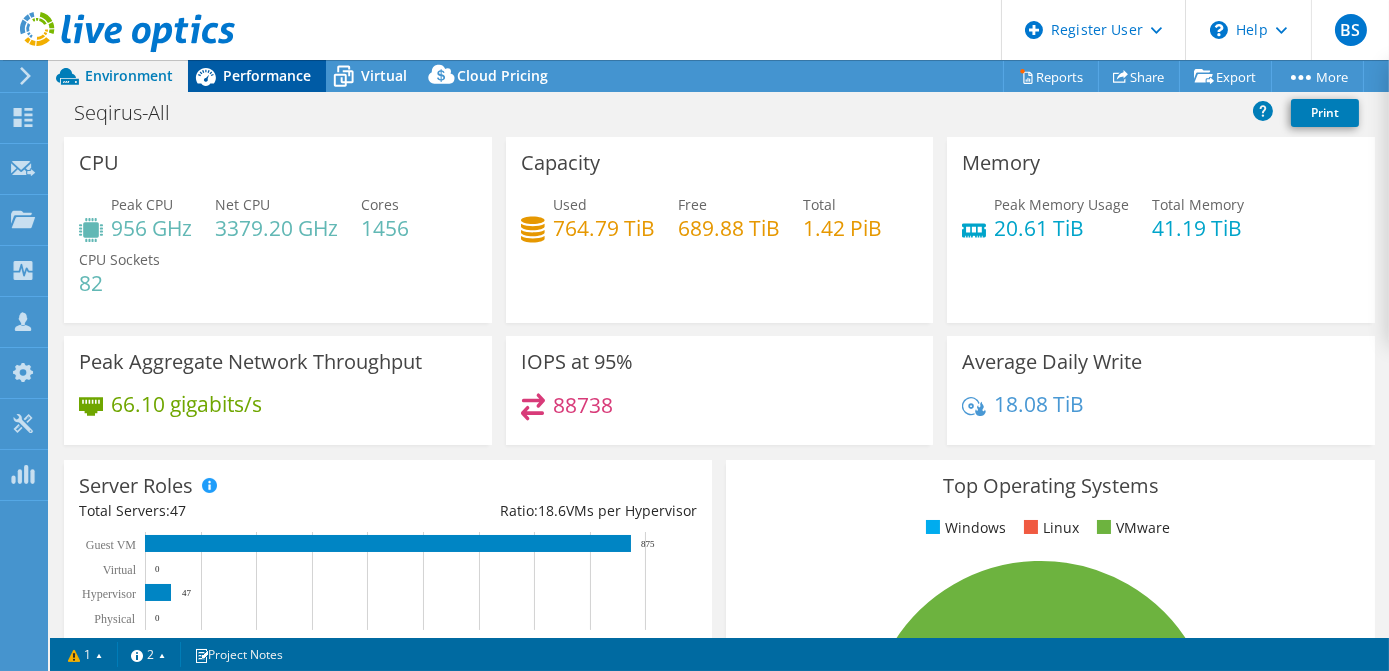 click on "Performance" at bounding box center (257, 76) 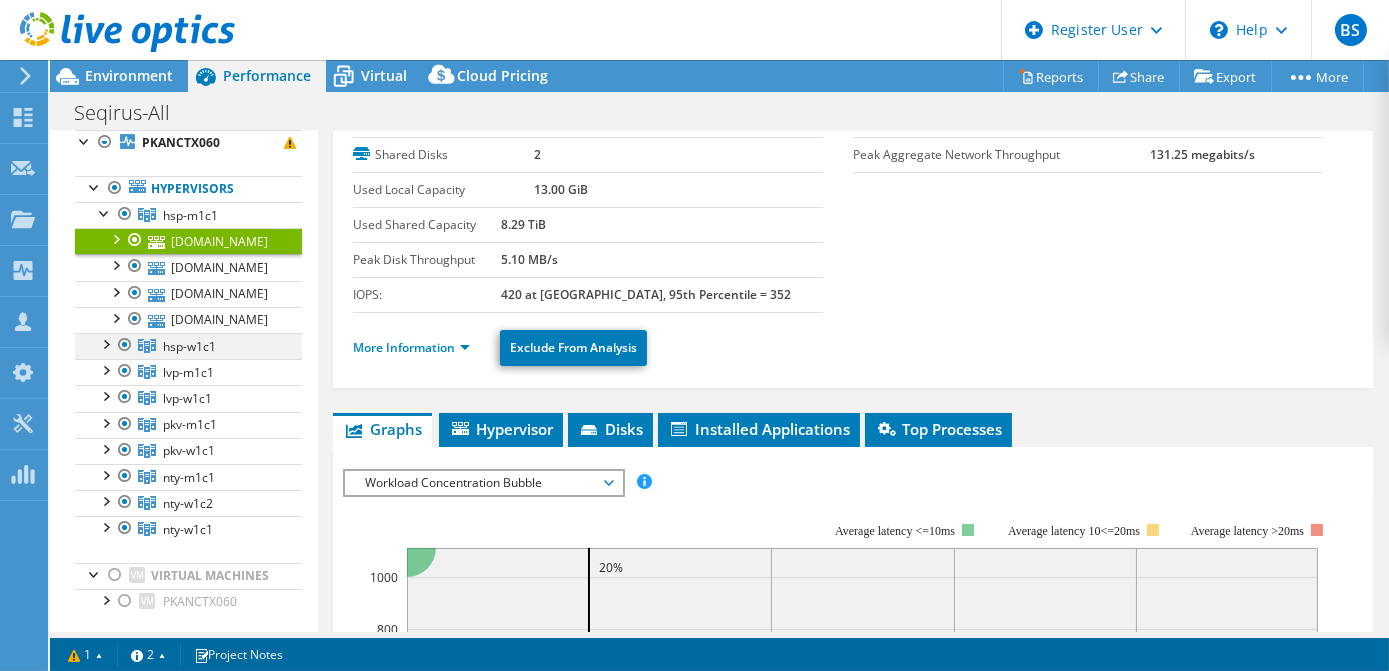click at bounding box center (105, 343) 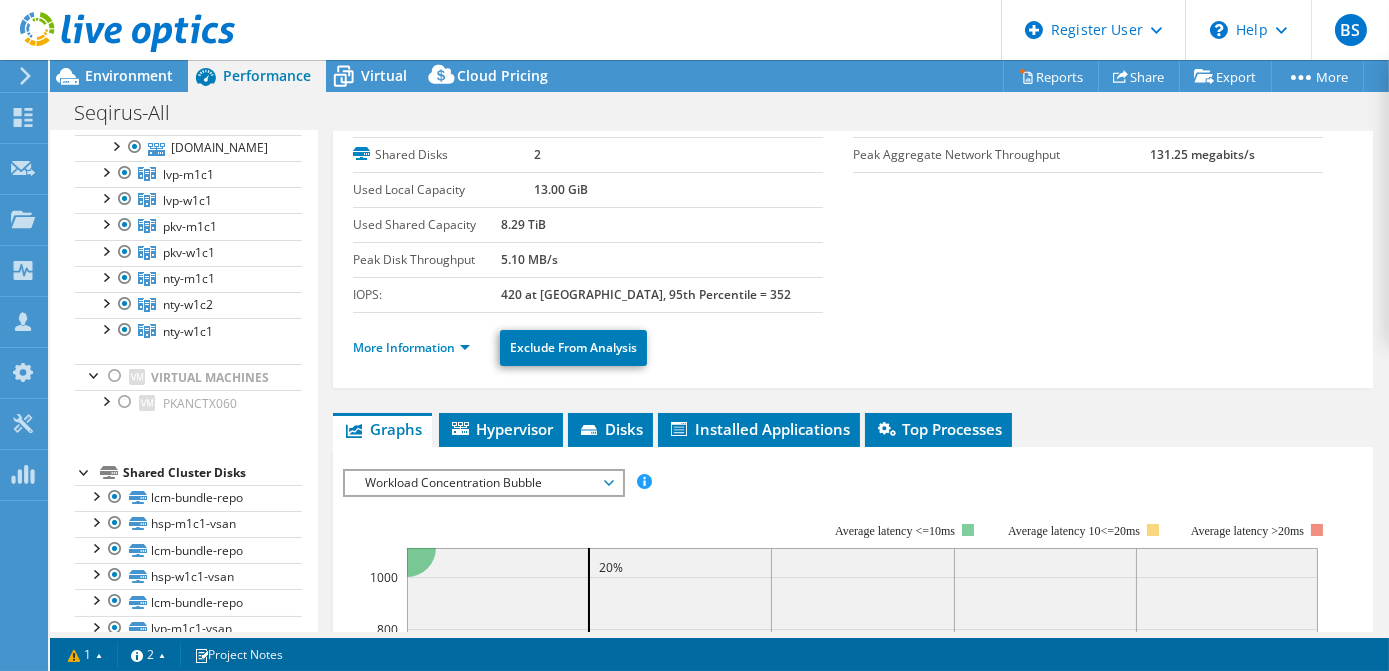 scroll, scrollTop: 381, scrollLeft: 0, axis: vertical 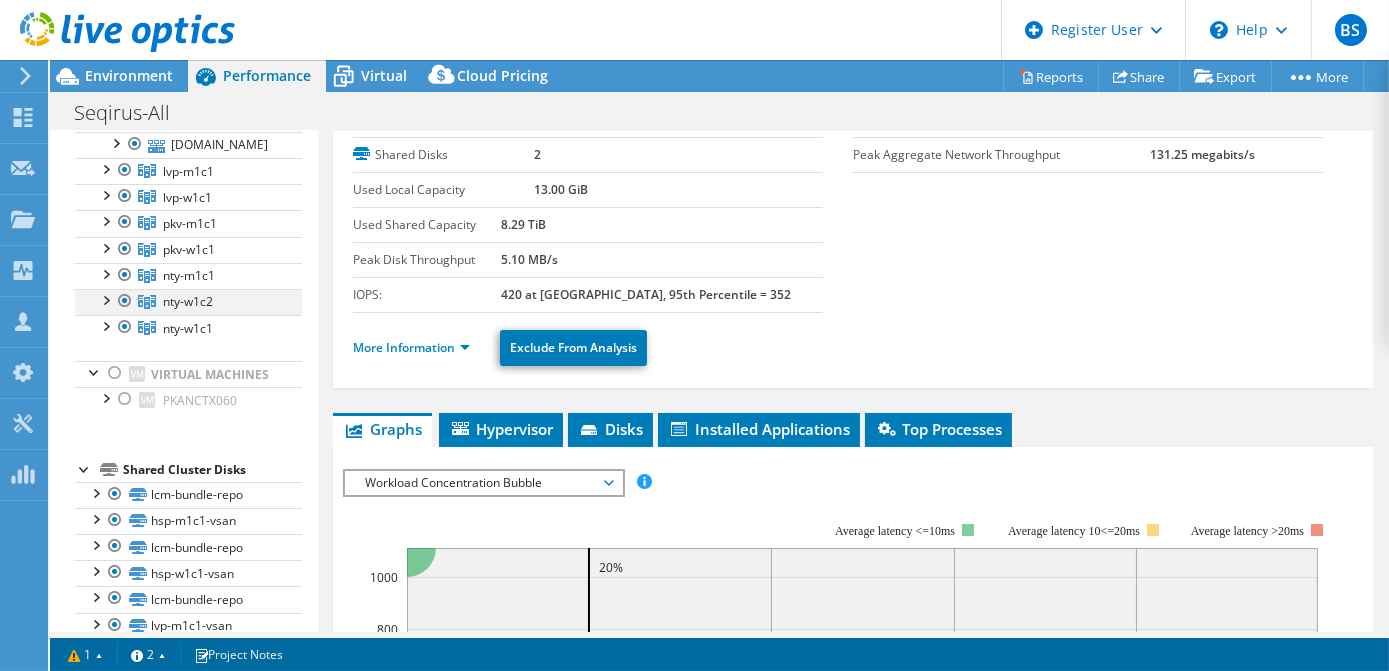 click at bounding box center [105, 299] 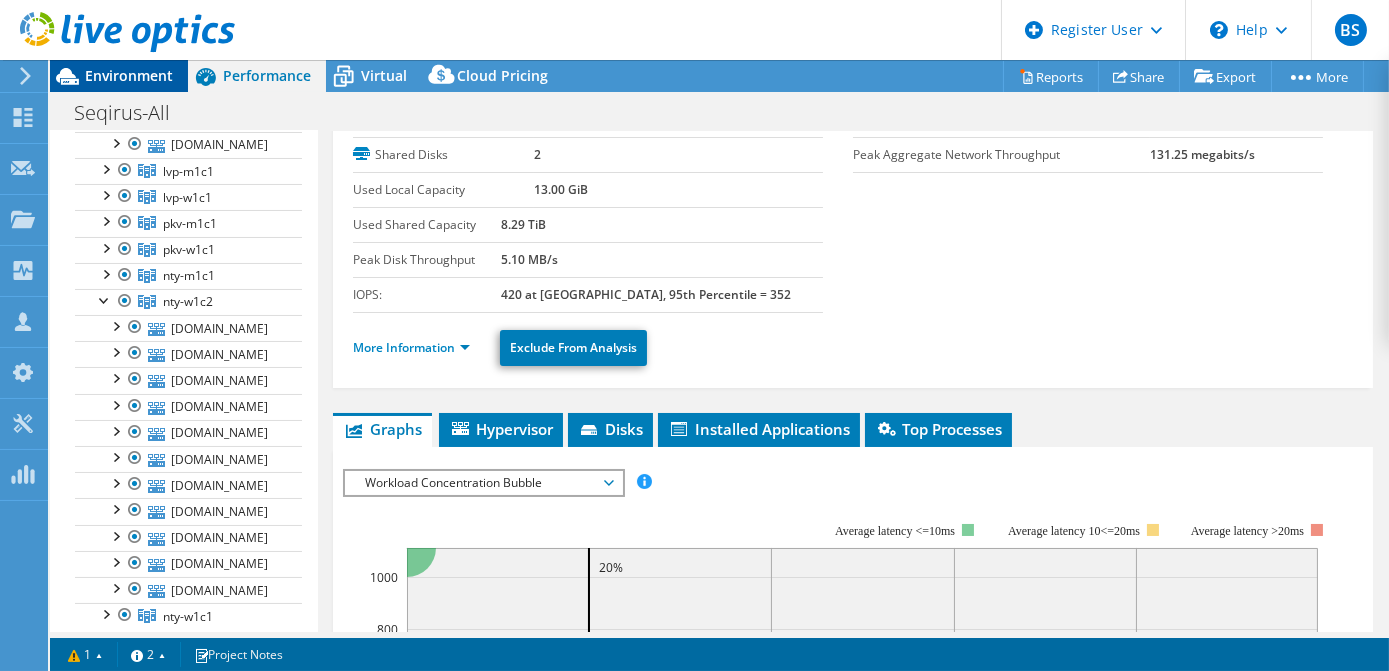 click on "Environment" at bounding box center (129, 75) 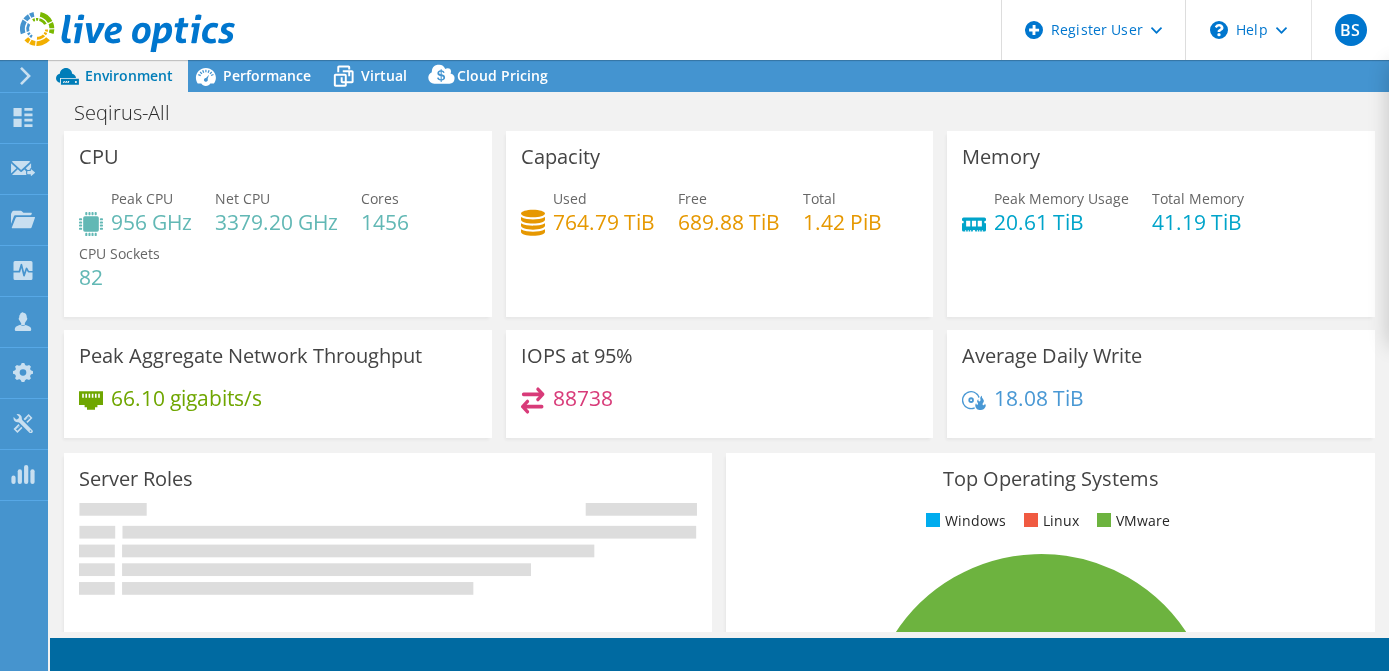 select on "USD" 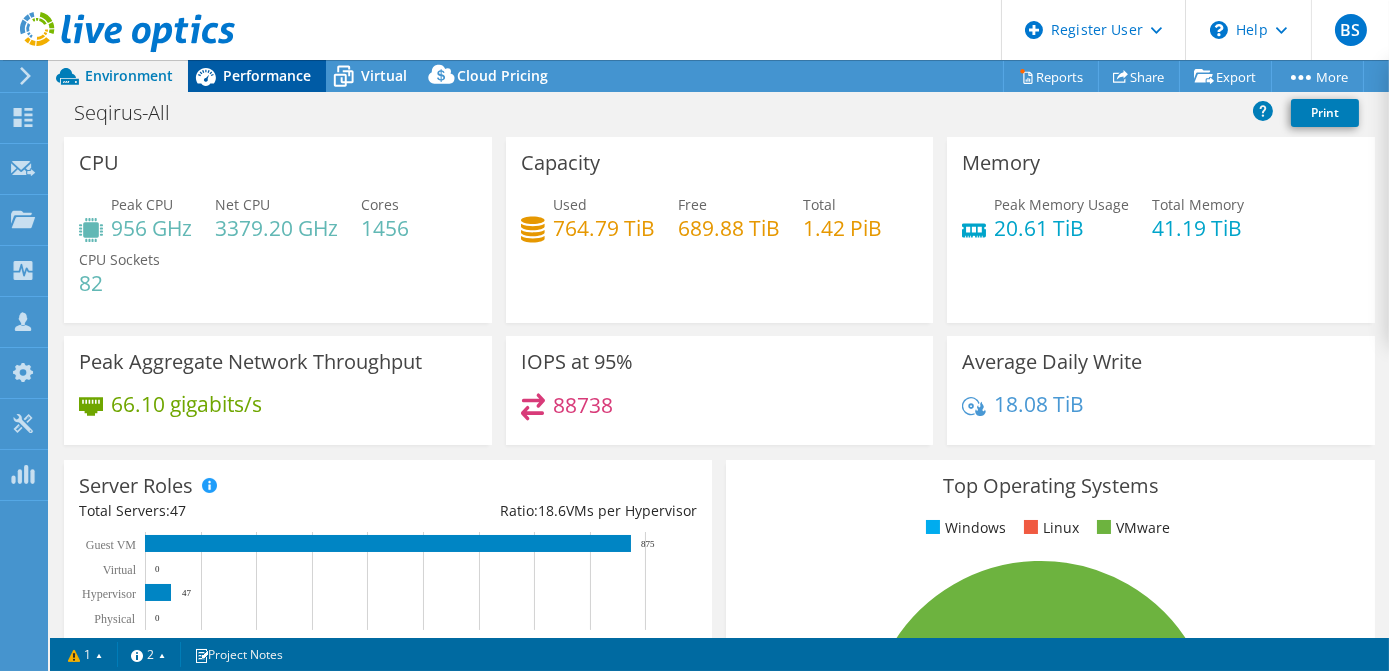 click on "Performance" at bounding box center (267, 75) 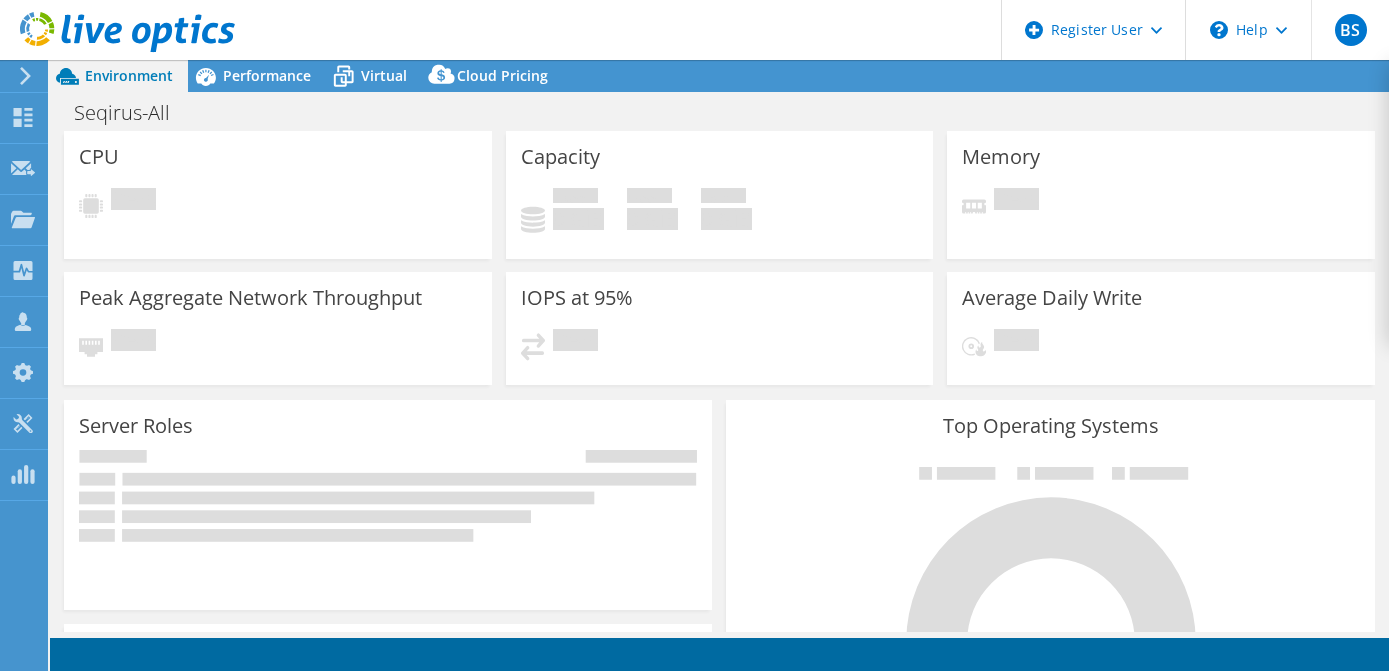 scroll, scrollTop: 0, scrollLeft: 0, axis: both 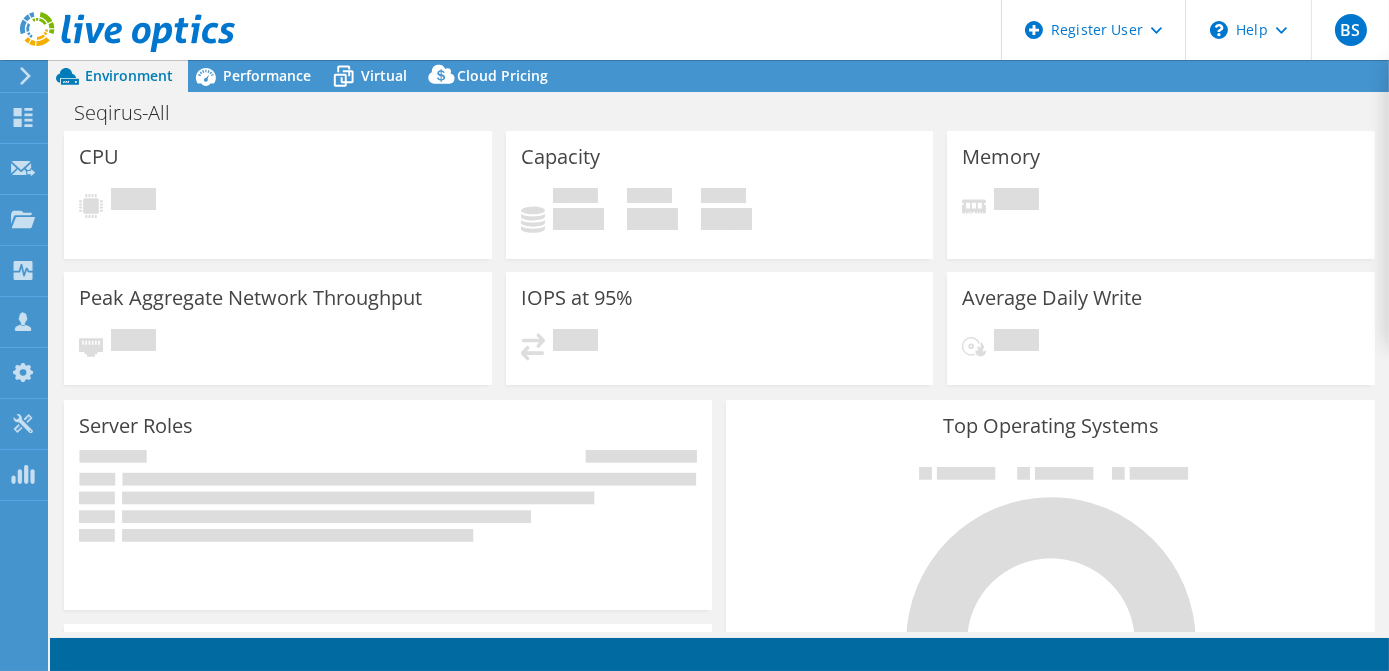 select on "USD" 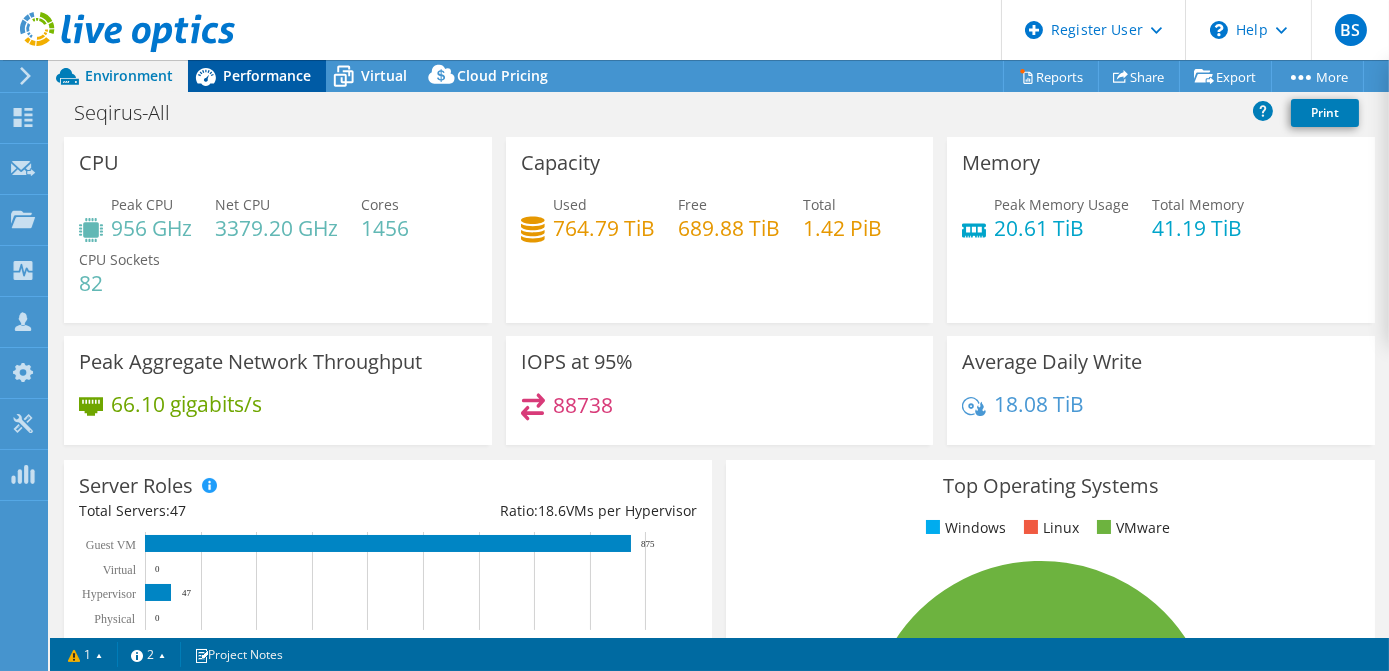 click on "Performance" at bounding box center [257, 76] 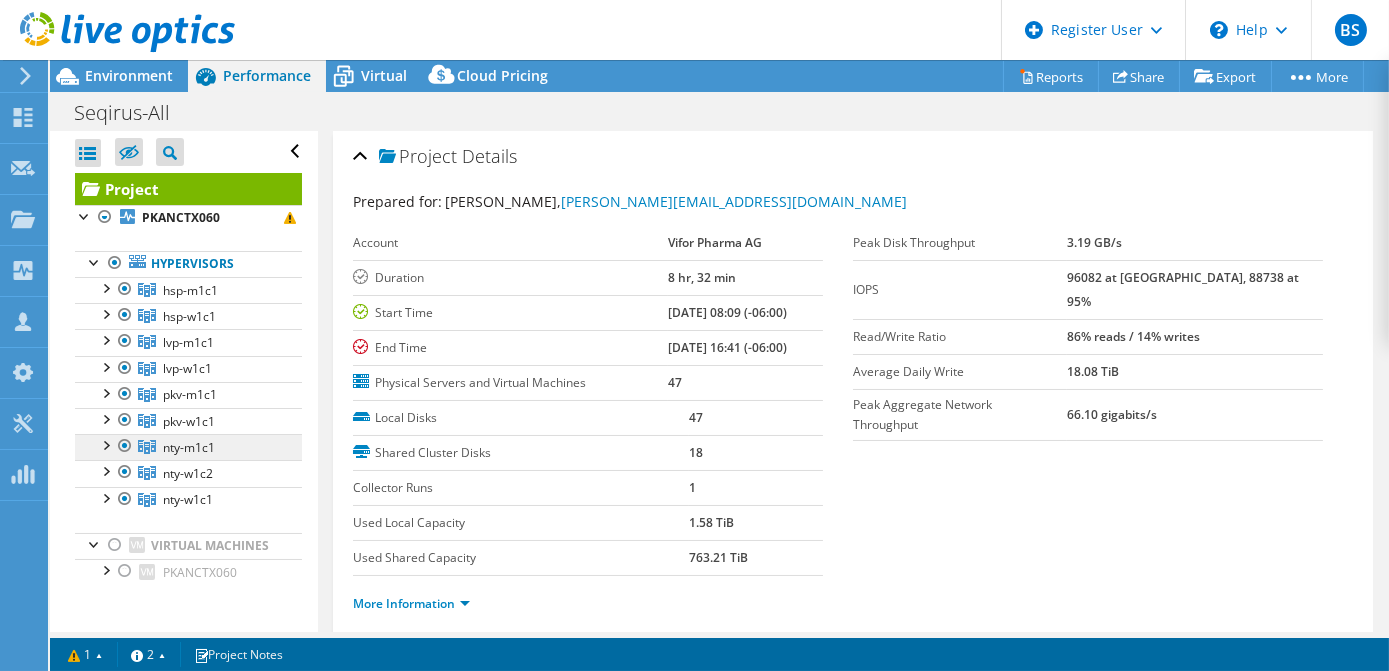 click on "nty-m1c1" at bounding box center (190, 290) 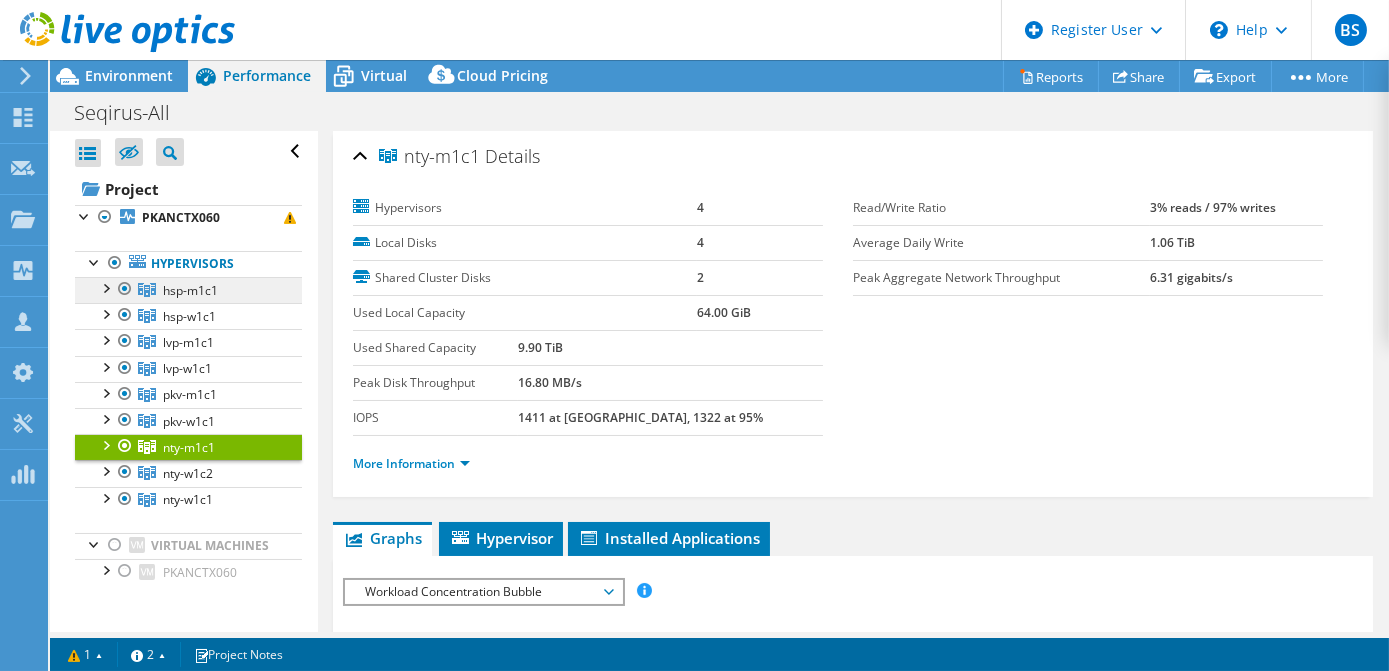 click on "hsp-m1c1" at bounding box center [188, 290] 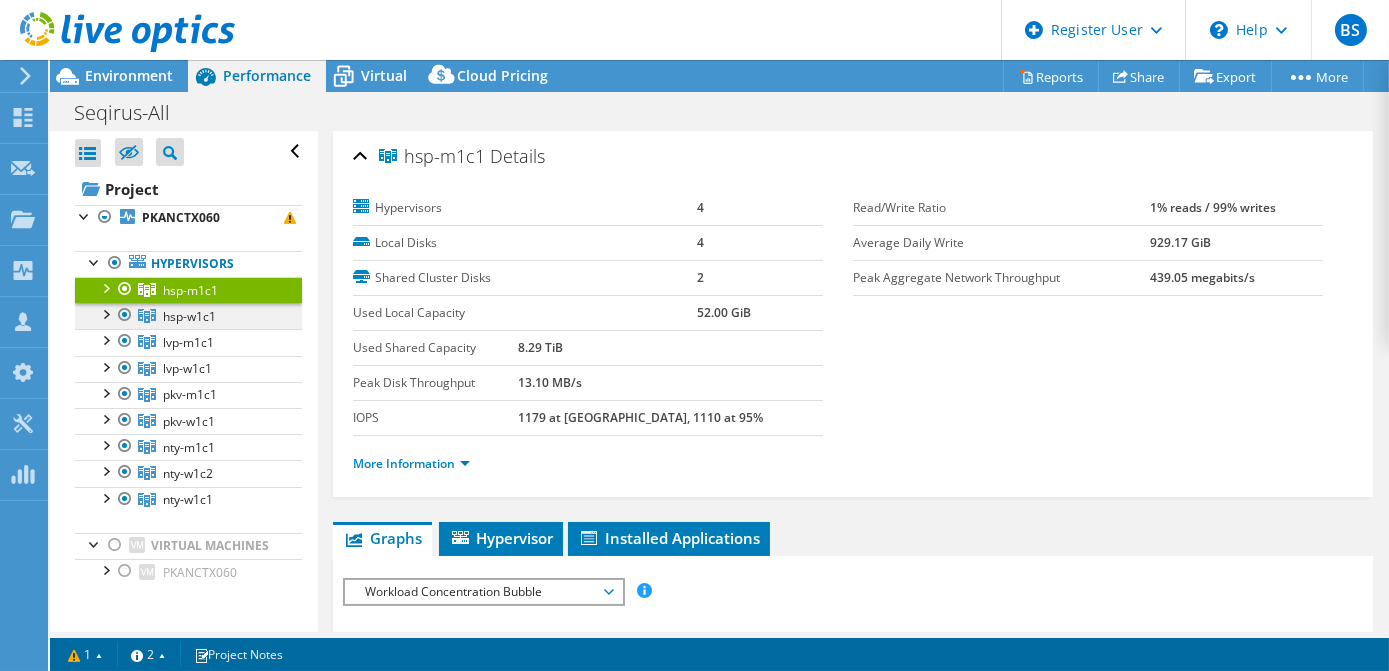 click on "hsp-w1c1" at bounding box center [188, 290] 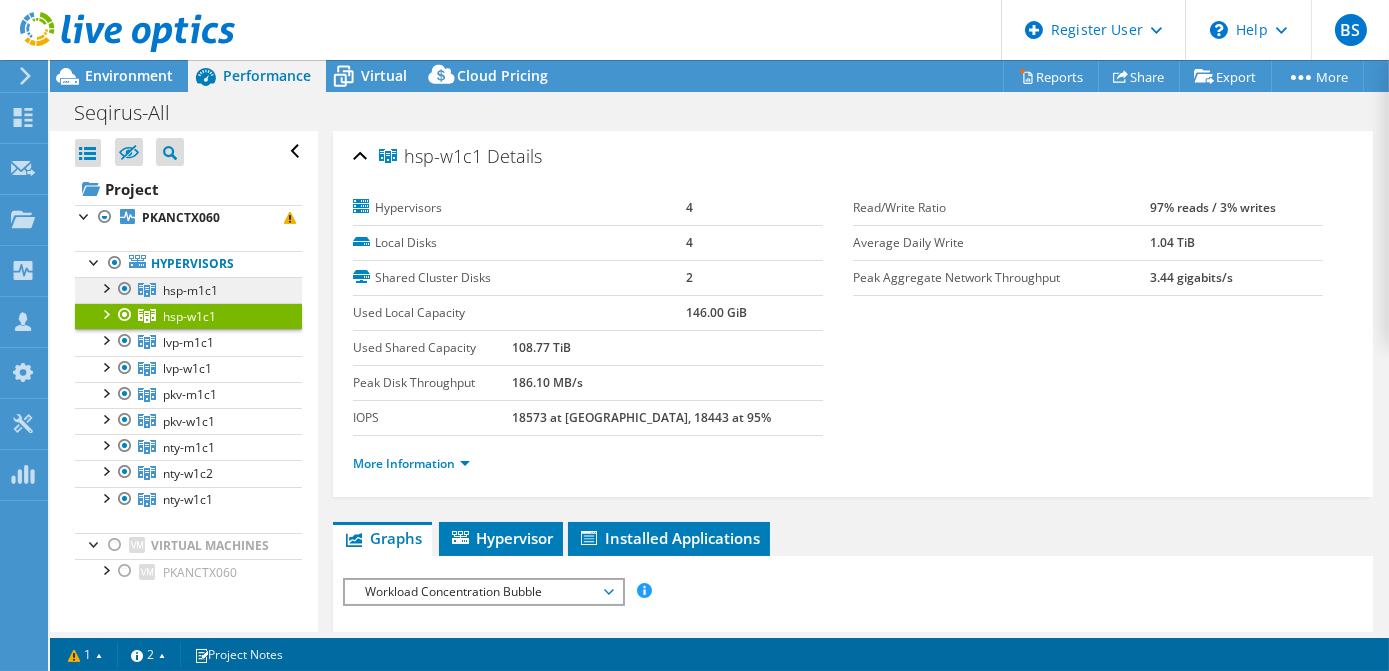 click on "hsp-m1c1" at bounding box center (190, 290) 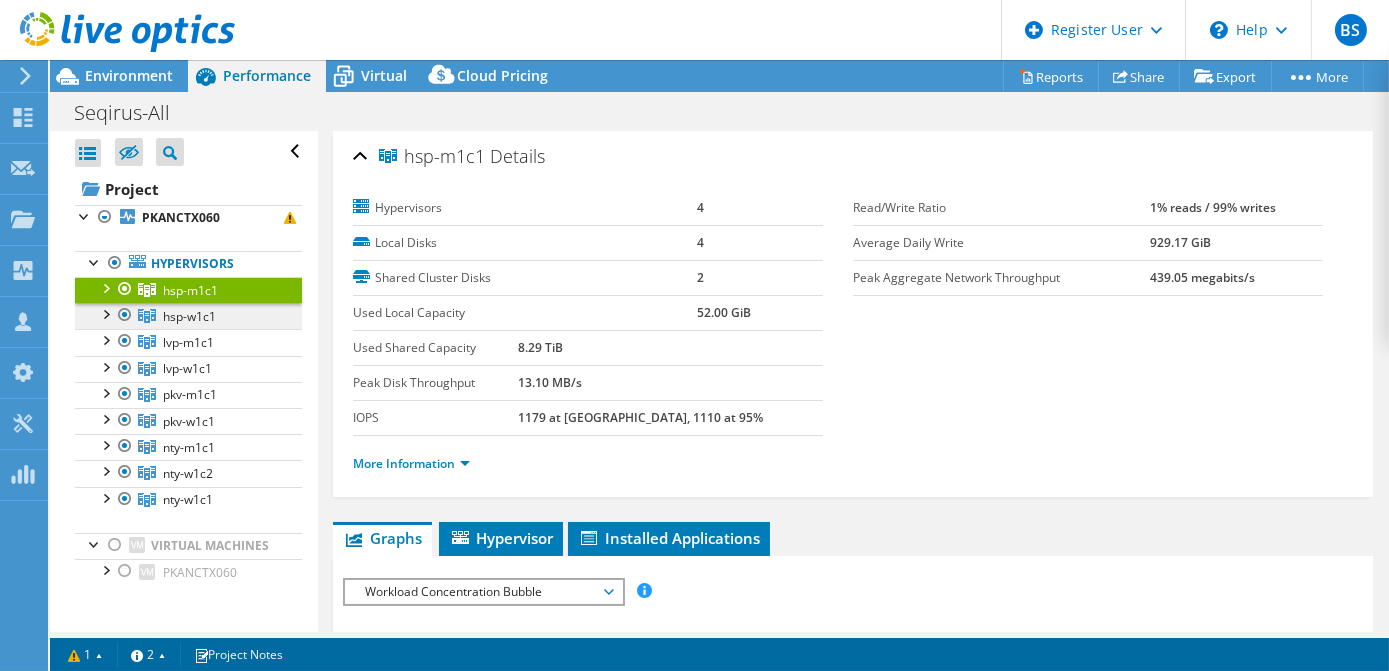 click on "hsp-w1c1" at bounding box center (190, 290) 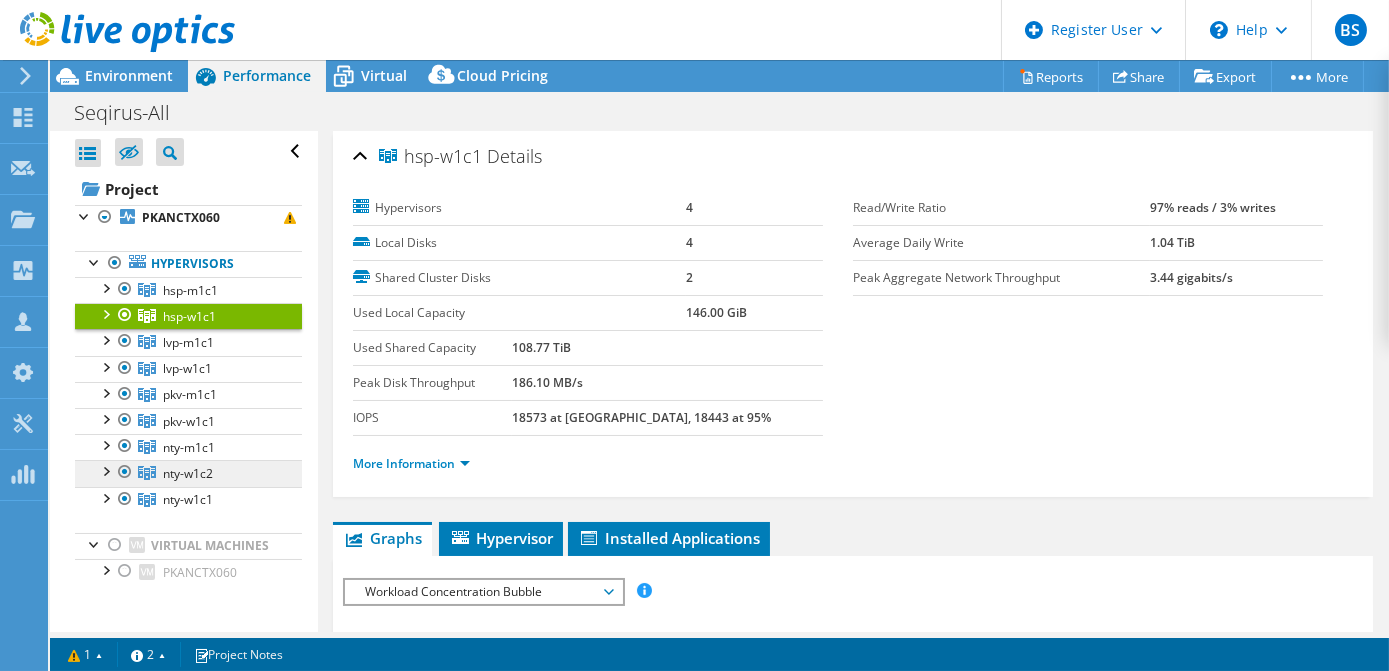 click on "nty-w1c2" at bounding box center [188, 290] 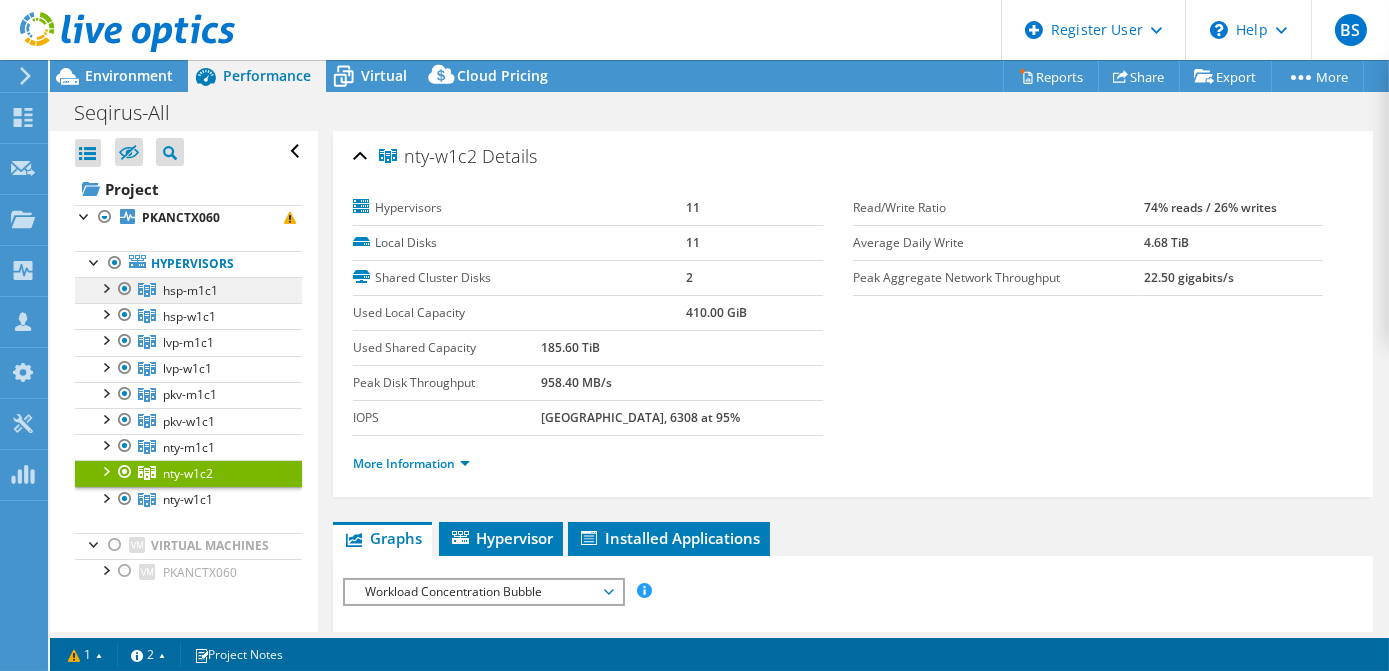 click on "hsp-m1c1" at bounding box center (190, 290) 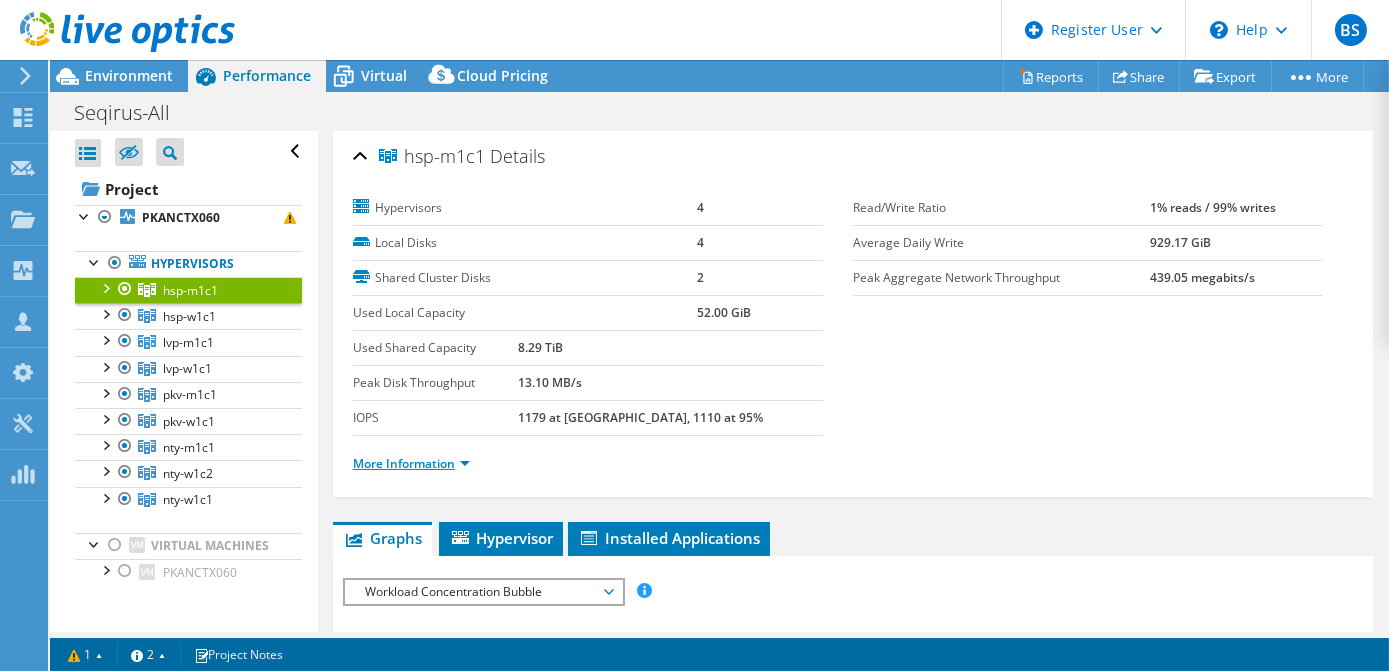 click on "More Information" at bounding box center [411, 463] 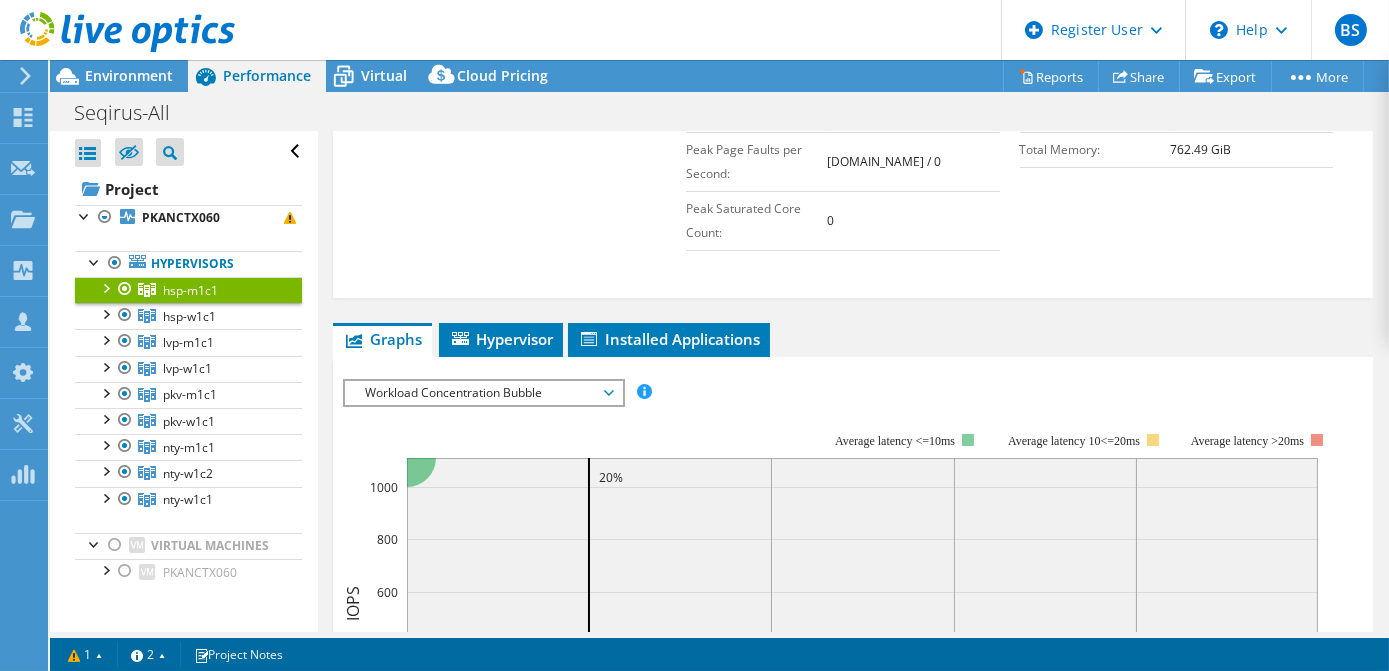 scroll, scrollTop: 693, scrollLeft: 0, axis: vertical 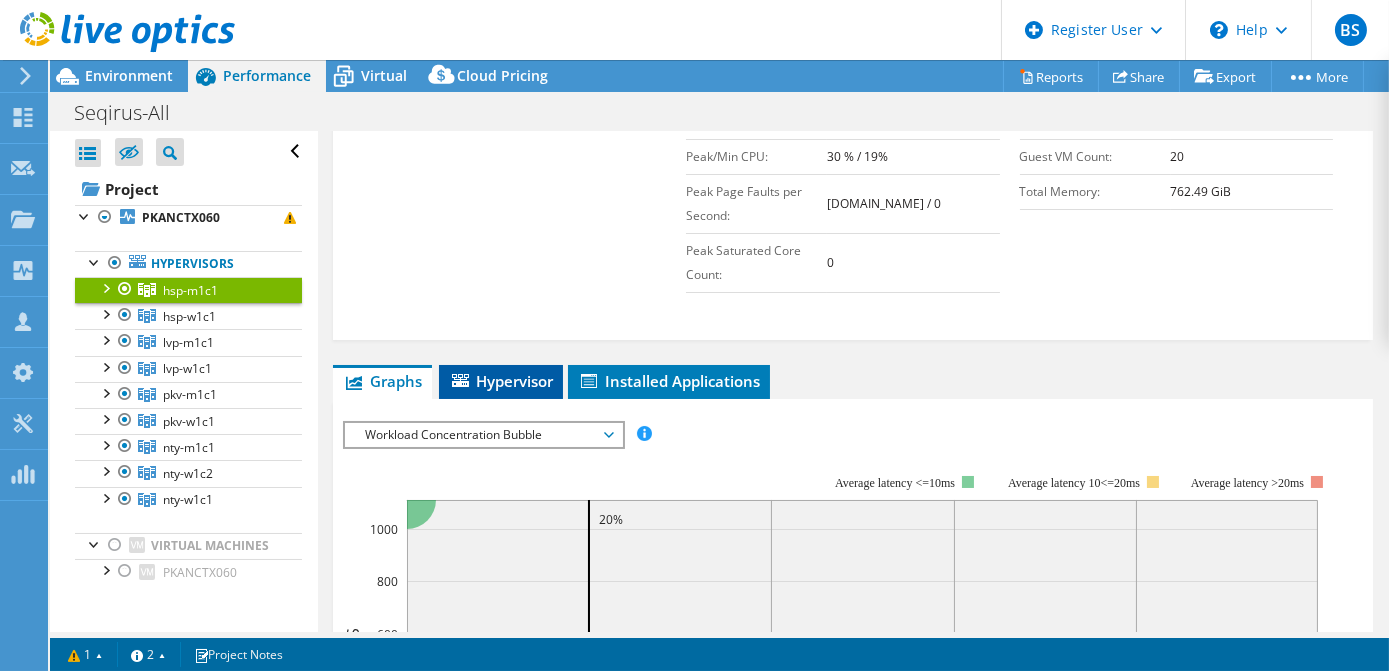 click on "Hypervisor" at bounding box center [501, 382] 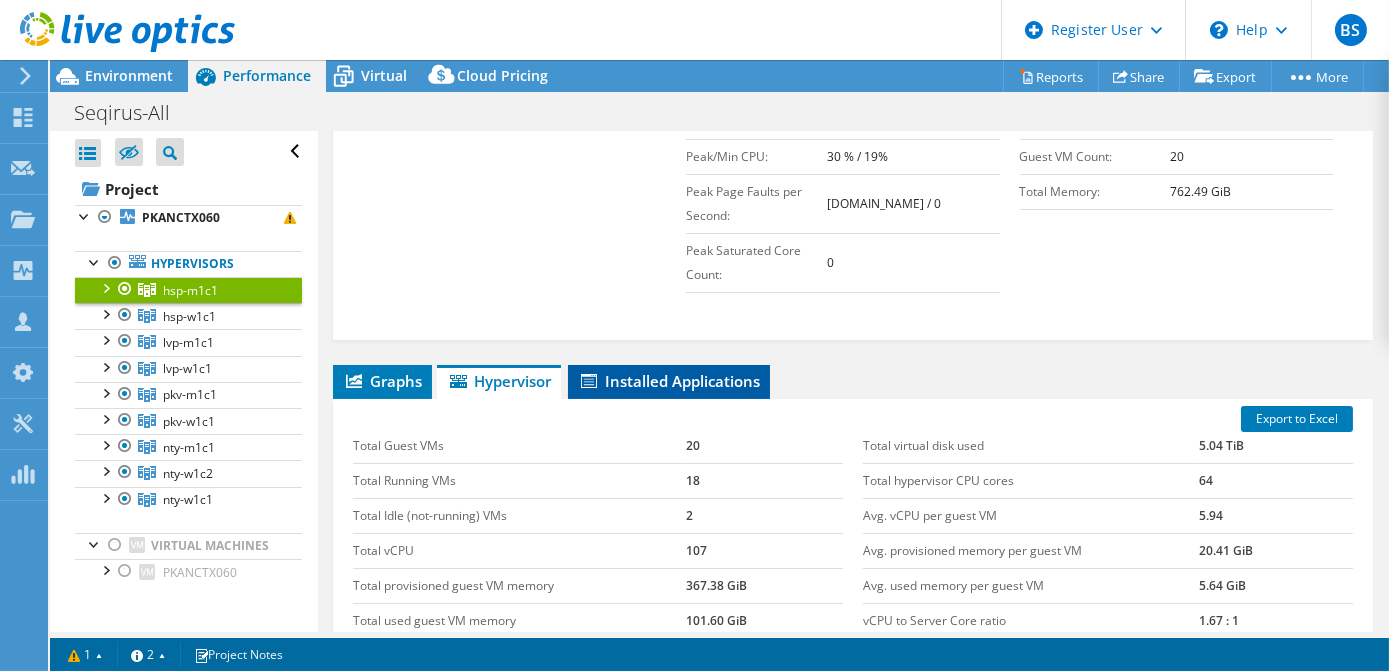 click on "Installed Applications" at bounding box center (669, 381) 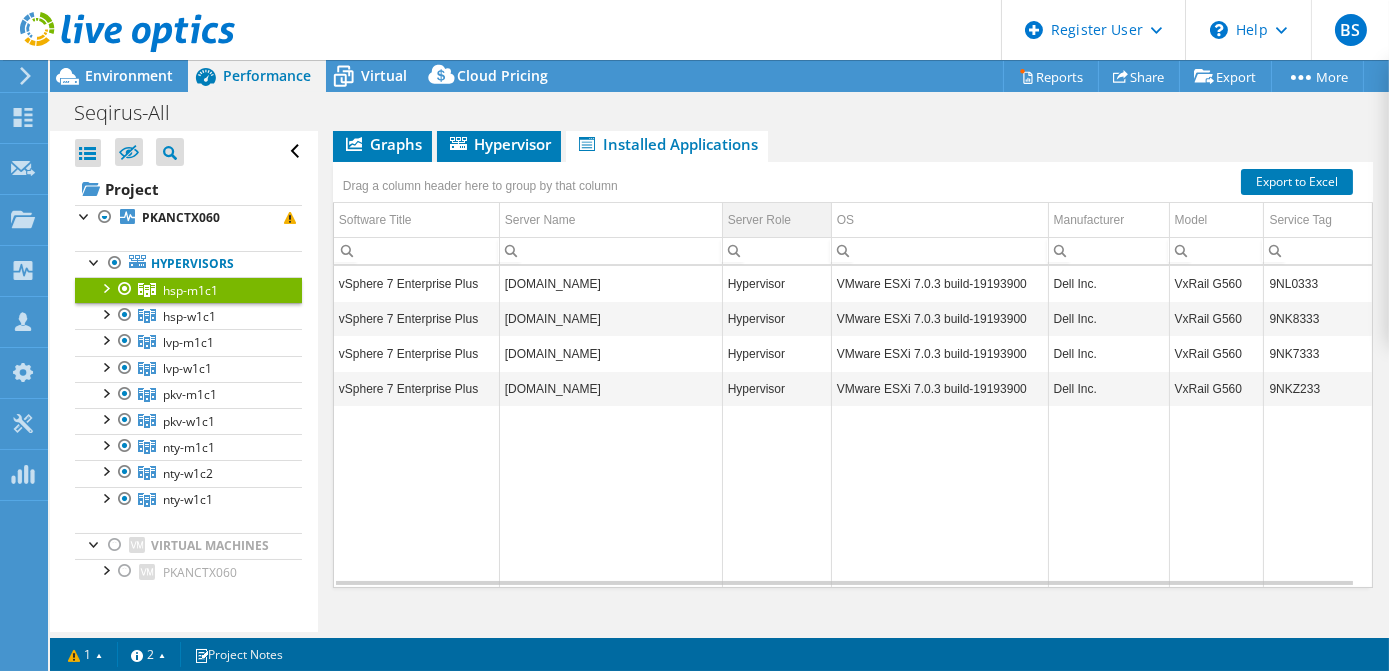 scroll, scrollTop: 931, scrollLeft: 0, axis: vertical 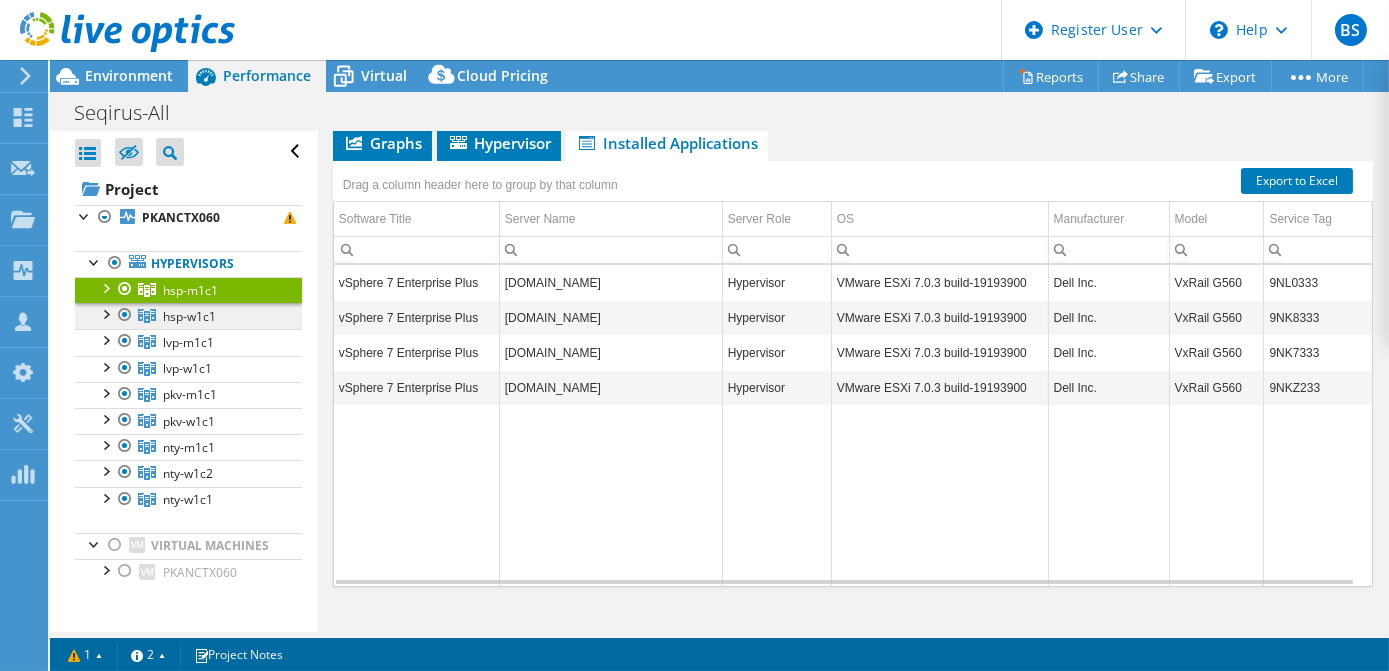 click on "hsp-w1c1" at bounding box center [190, 290] 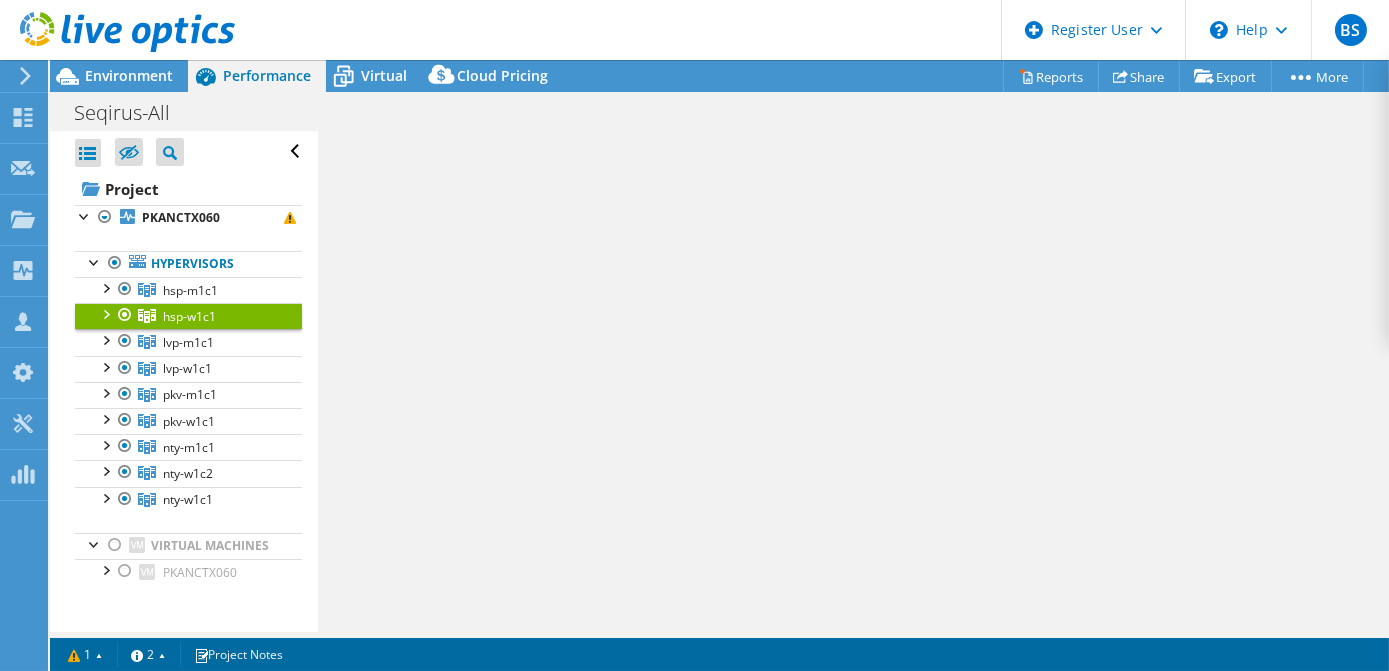 scroll, scrollTop: 398, scrollLeft: 0, axis: vertical 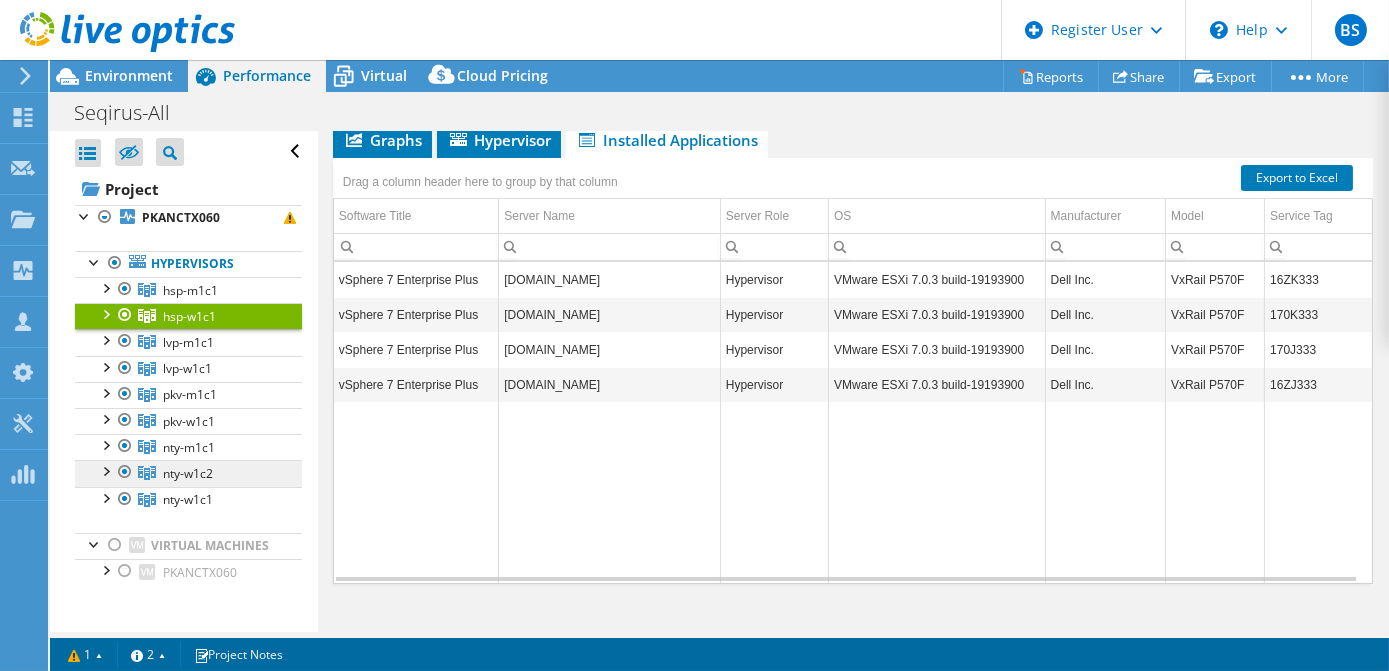 click on "nty-w1c2" at bounding box center (188, 290) 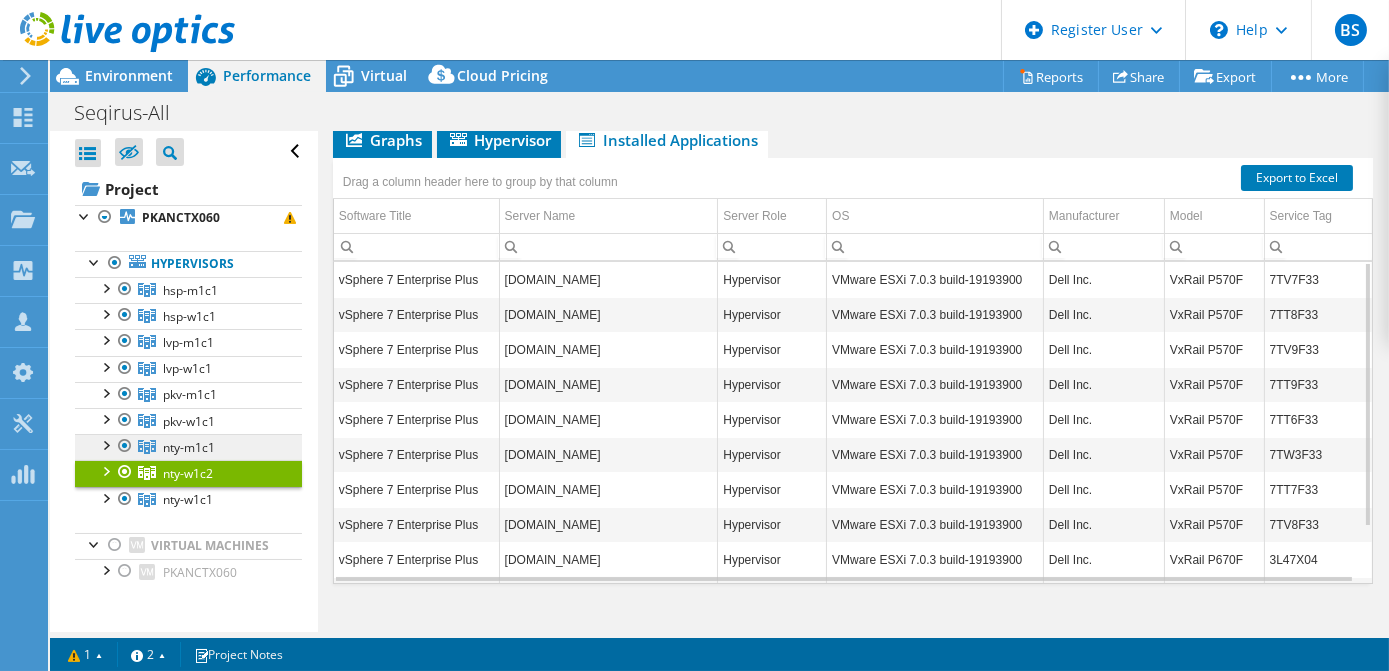 click on "nty-m1c1" at bounding box center (188, 290) 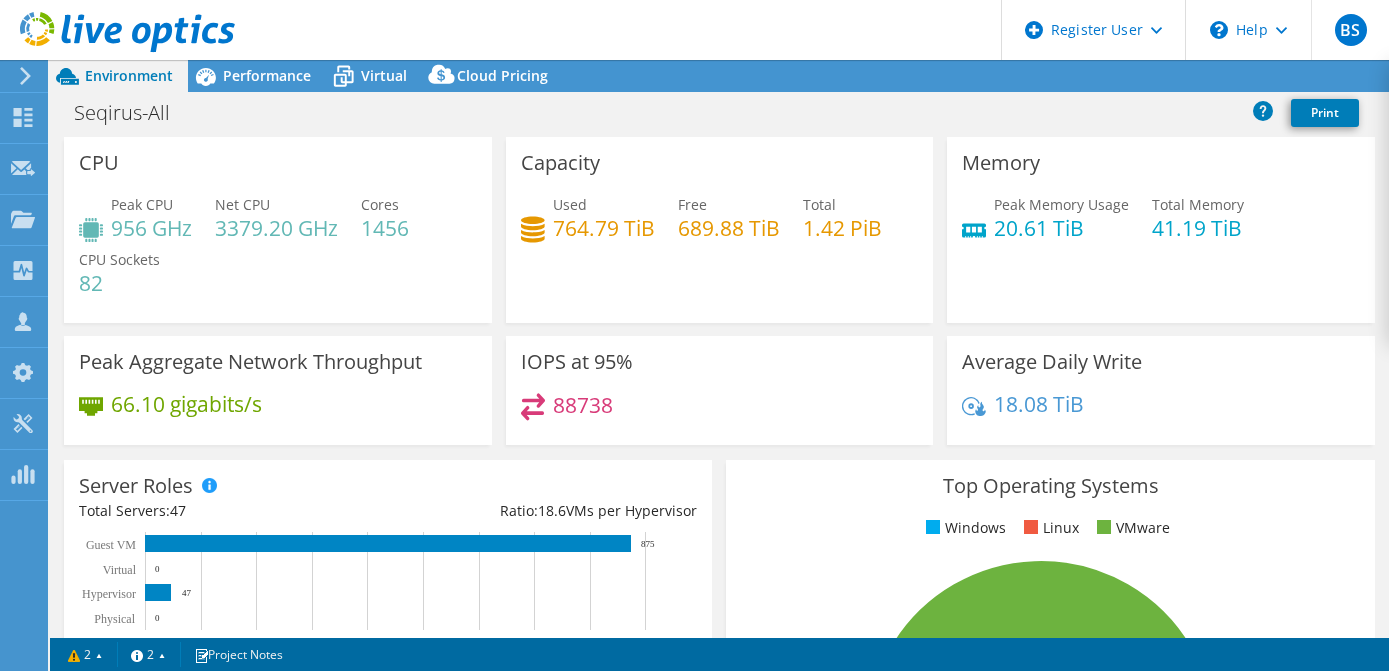 select on "USD" 